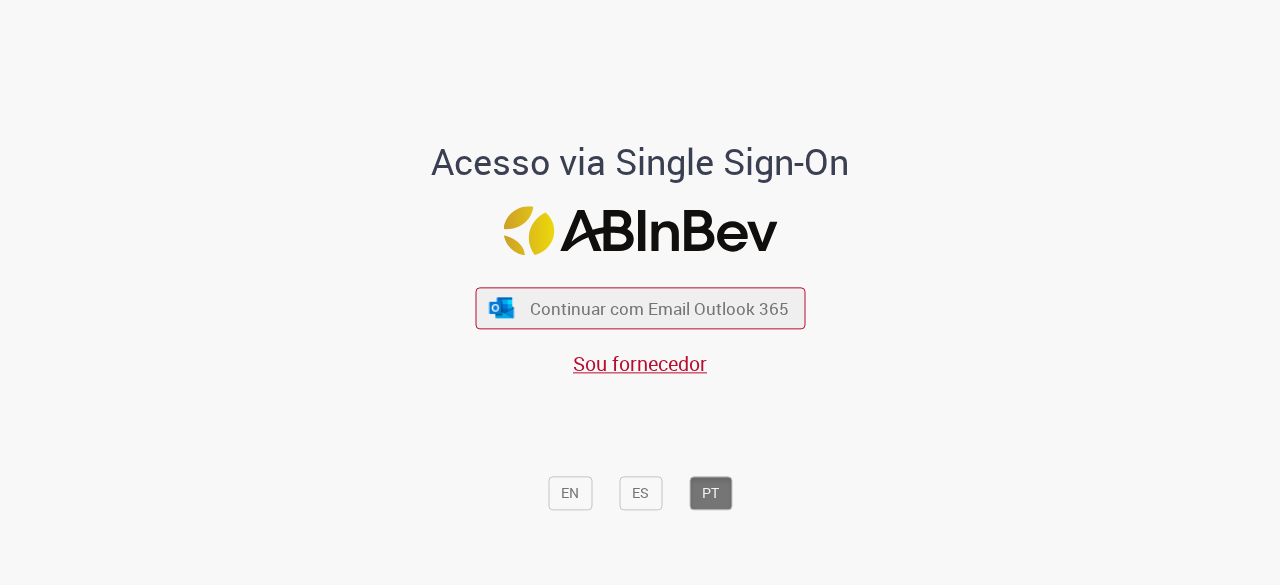 scroll, scrollTop: 0, scrollLeft: 0, axis: both 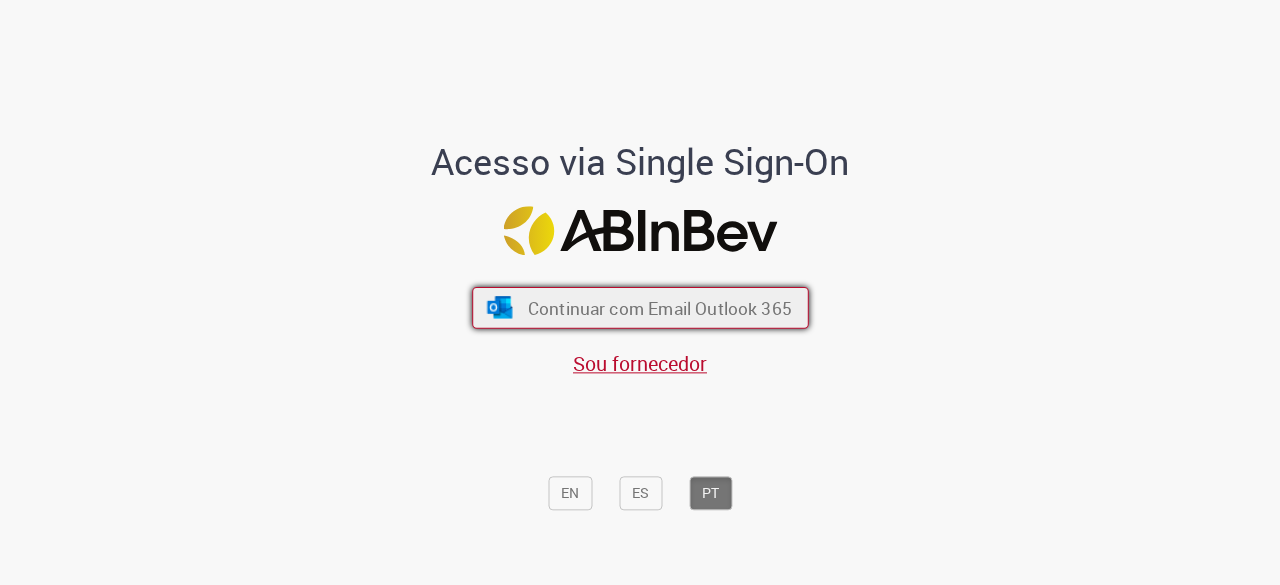 click on "Continuar com Email Outlook 365" at bounding box center (659, 308) 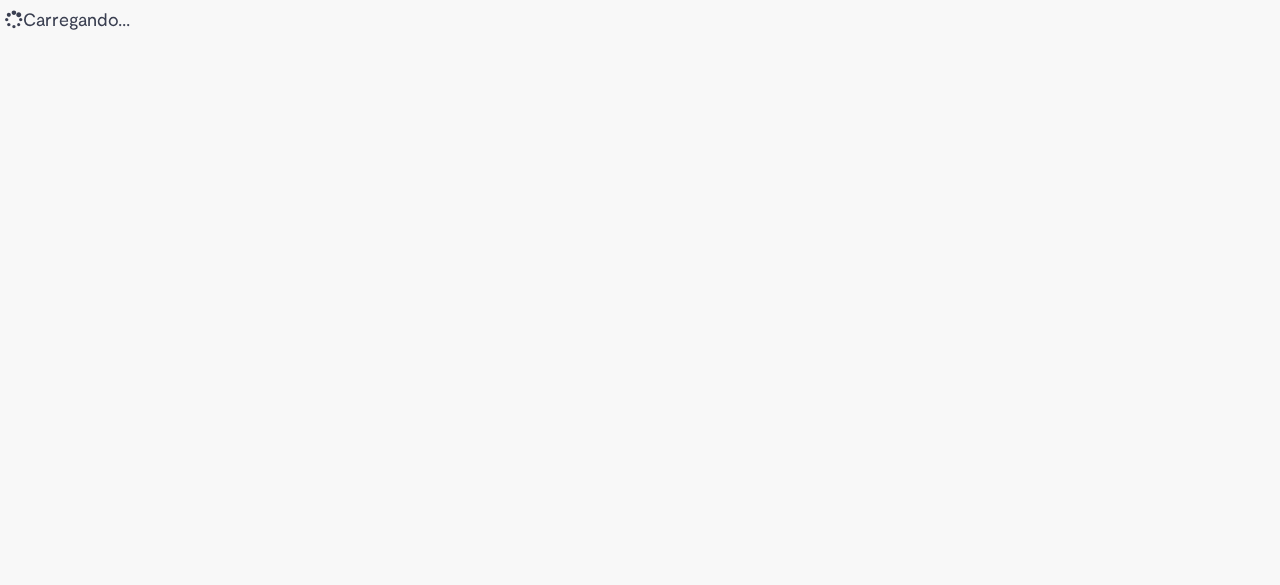 scroll, scrollTop: 0, scrollLeft: 0, axis: both 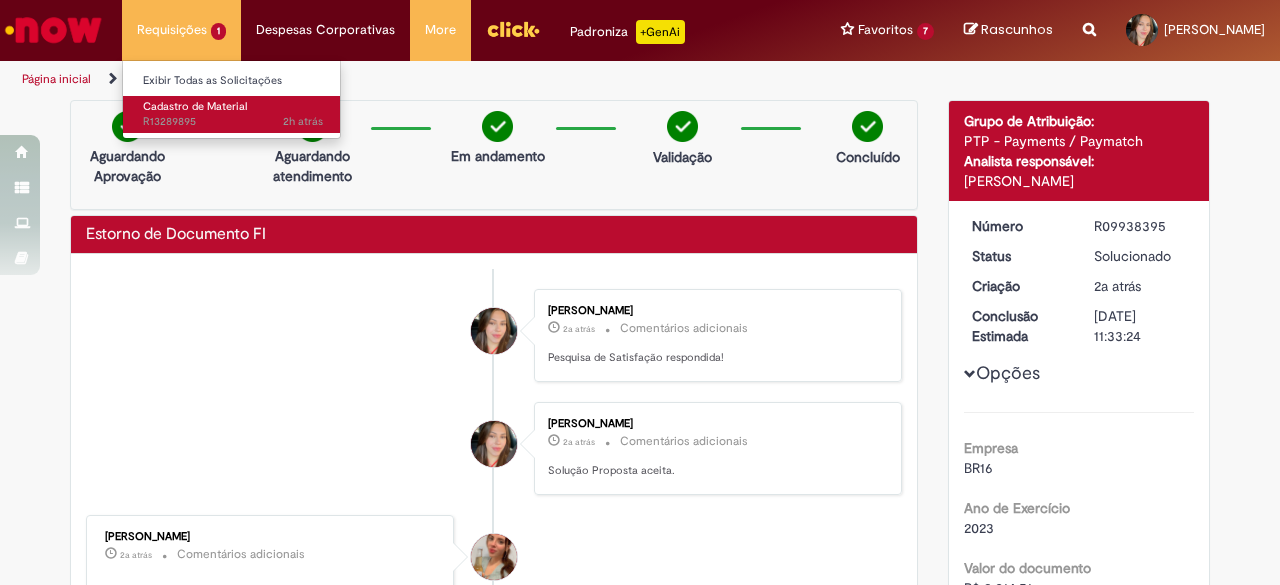 click on "Cadastro de Material" at bounding box center [195, 106] 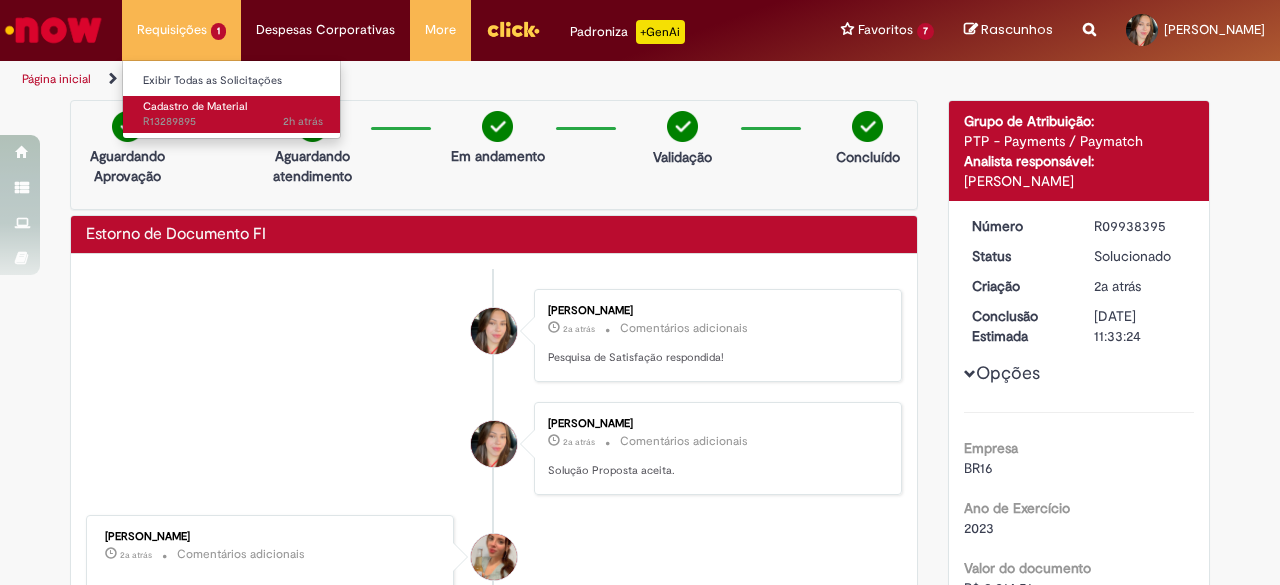 click on "2h atrás 2 horas atrás  R13289895" at bounding box center [233, 122] 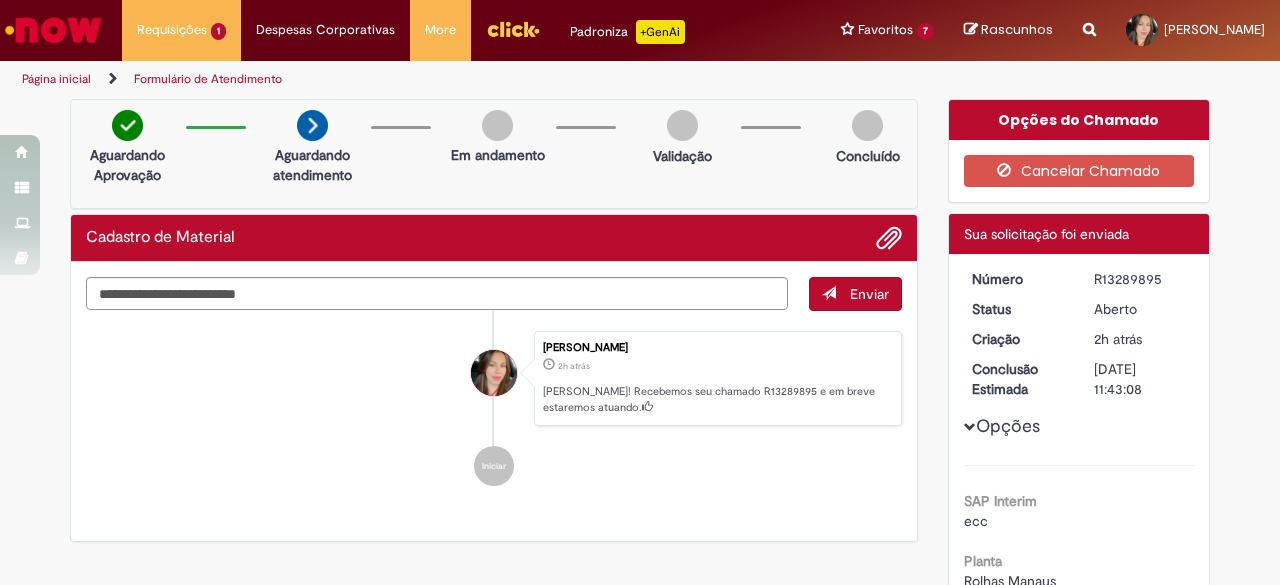 scroll, scrollTop: 0, scrollLeft: 0, axis: both 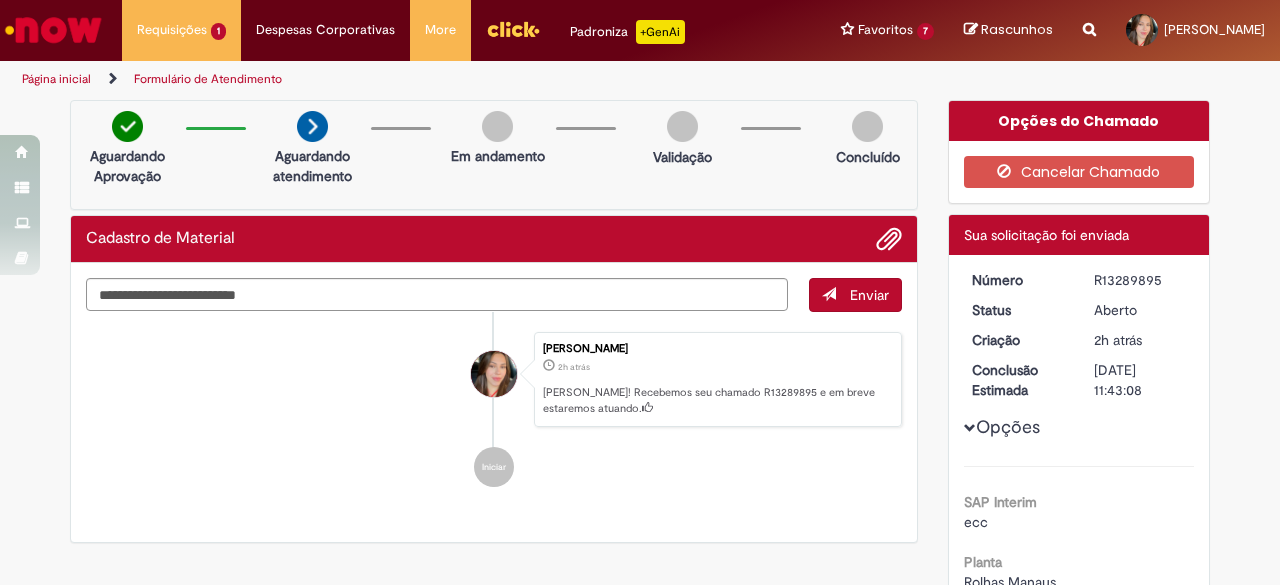 click at bounding box center (53, 30) 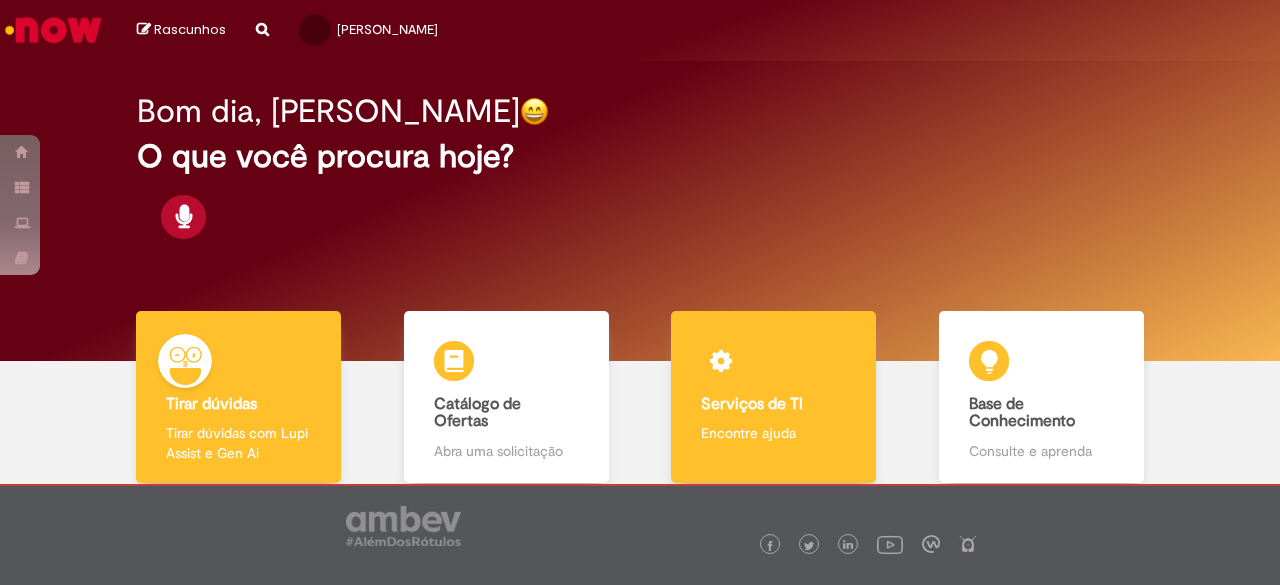scroll, scrollTop: 0, scrollLeft: 0, axis: both 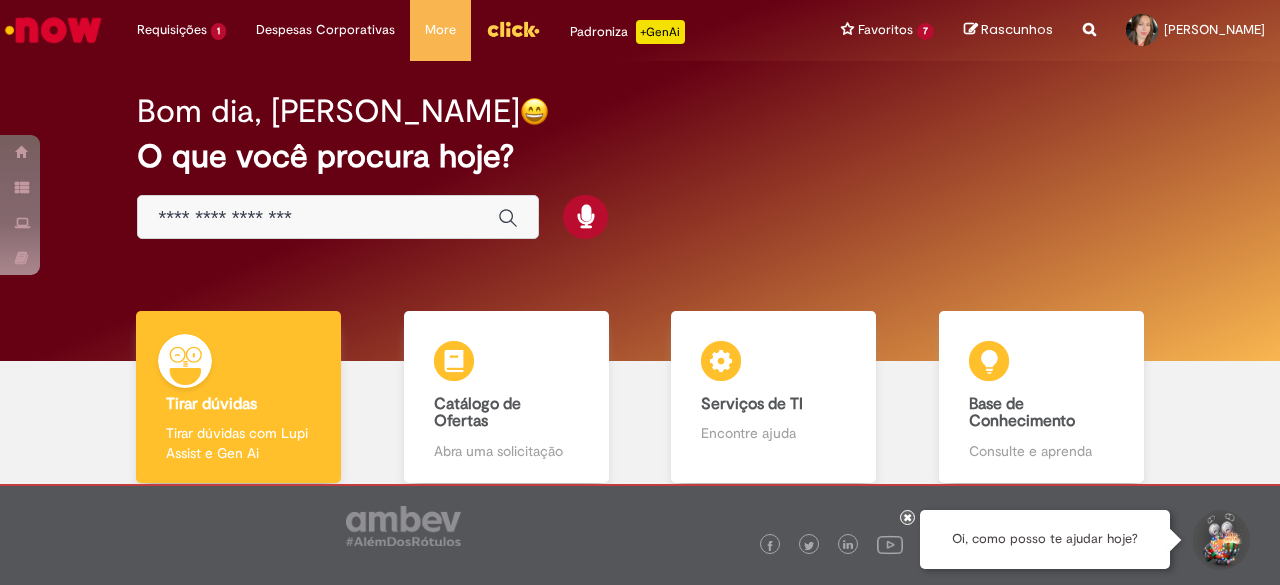 click at bounding box center [338, 217] 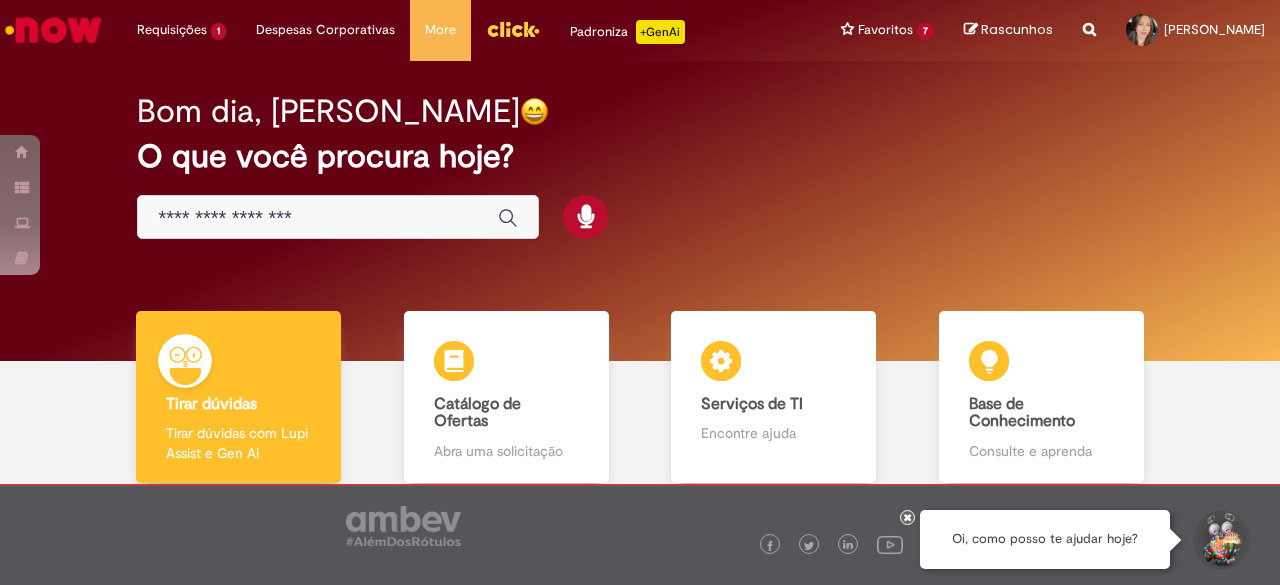 click at bounding box center (318, 218) 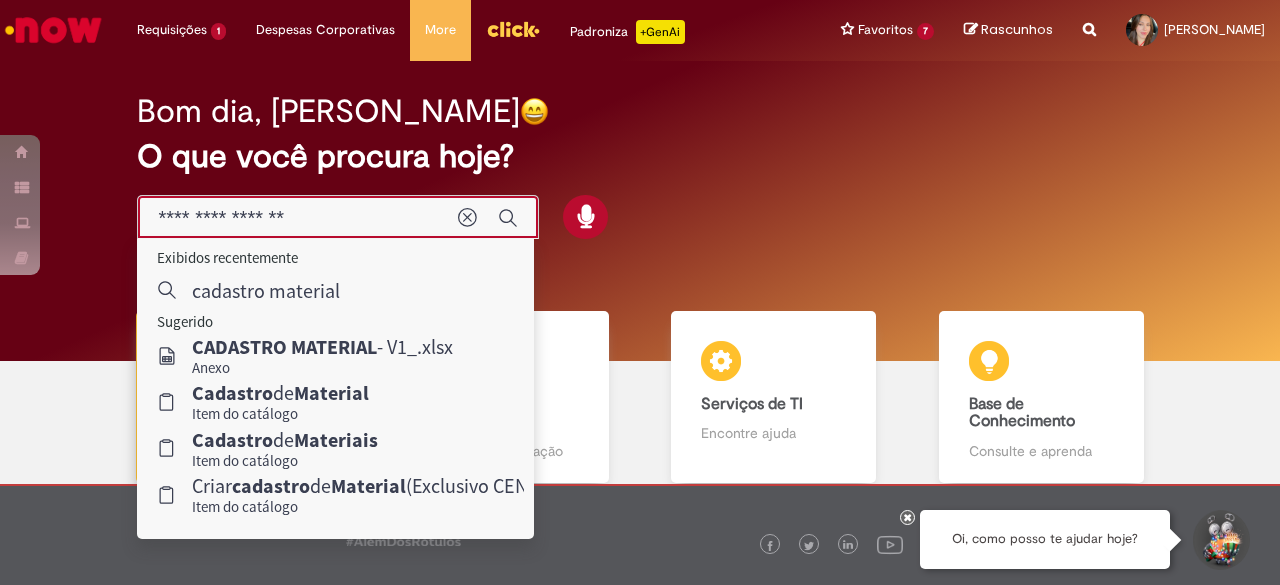 type on "**********" 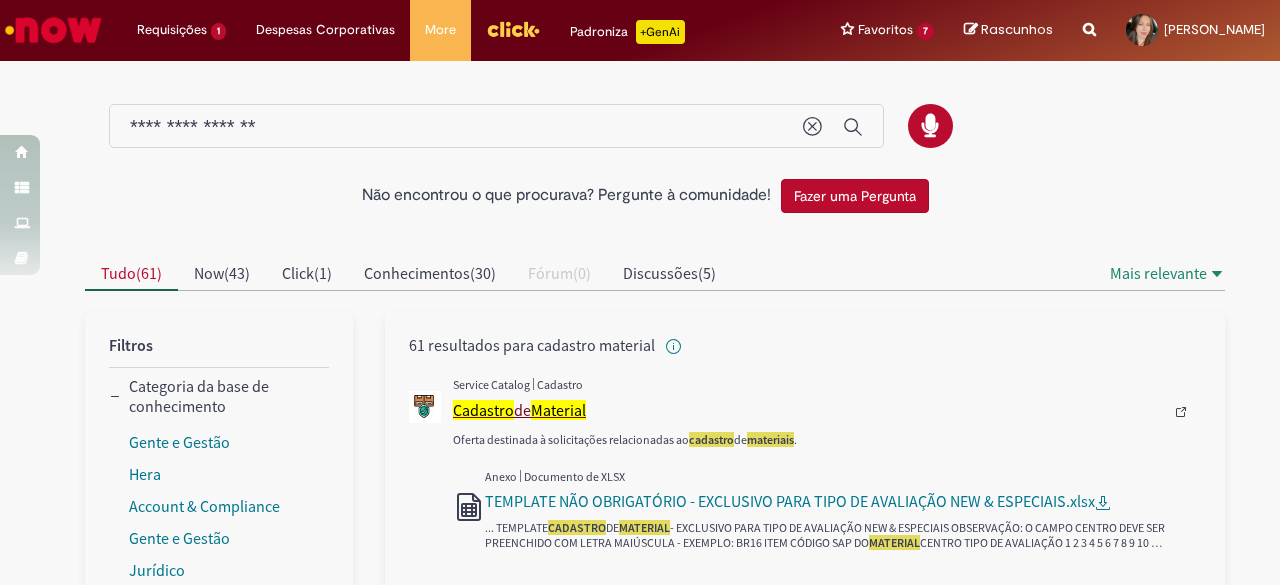 click on "Cadastro  de  Material" at bounding box center [808, 410] 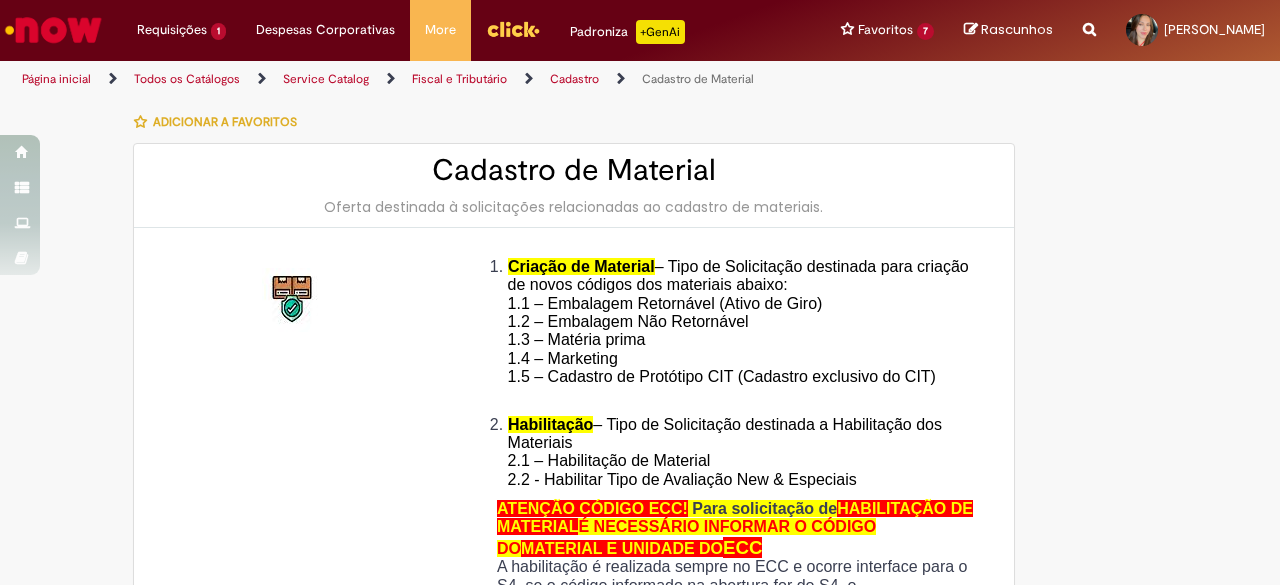 type on "********" 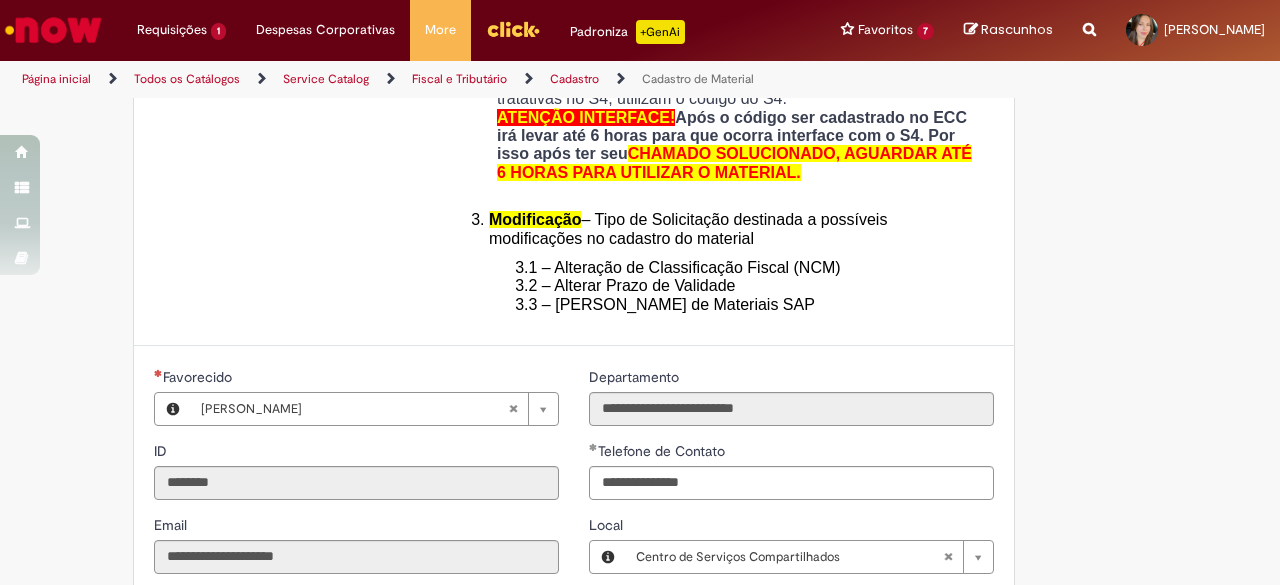 type on "**********" 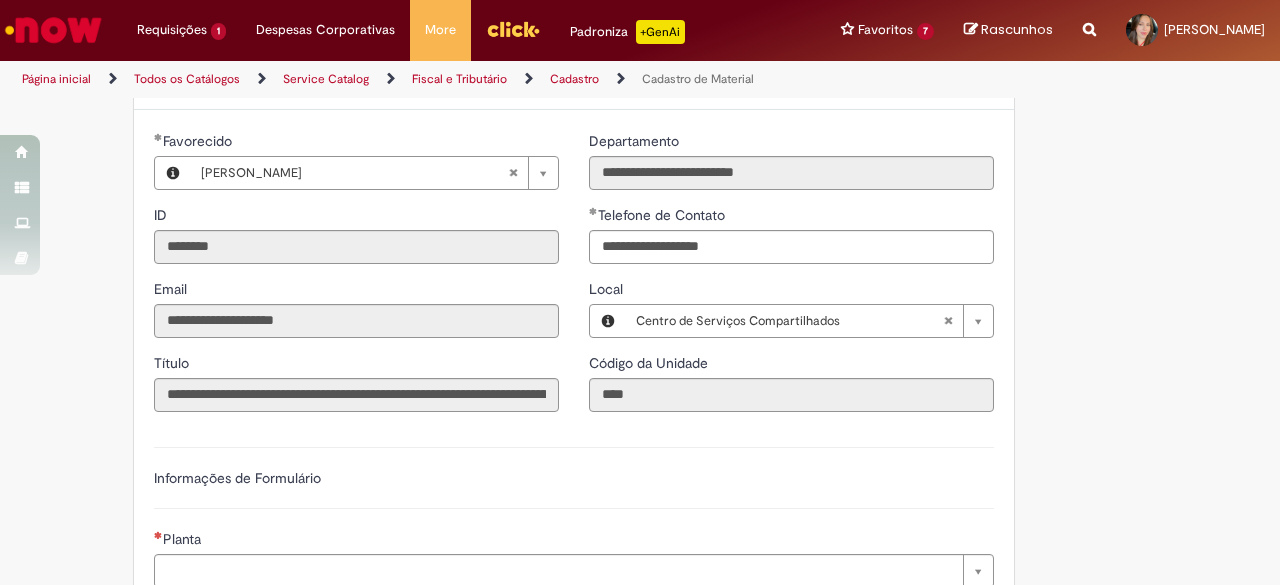 scroll, scrollTop: 900, scrollLeft: 0, axis: vertical 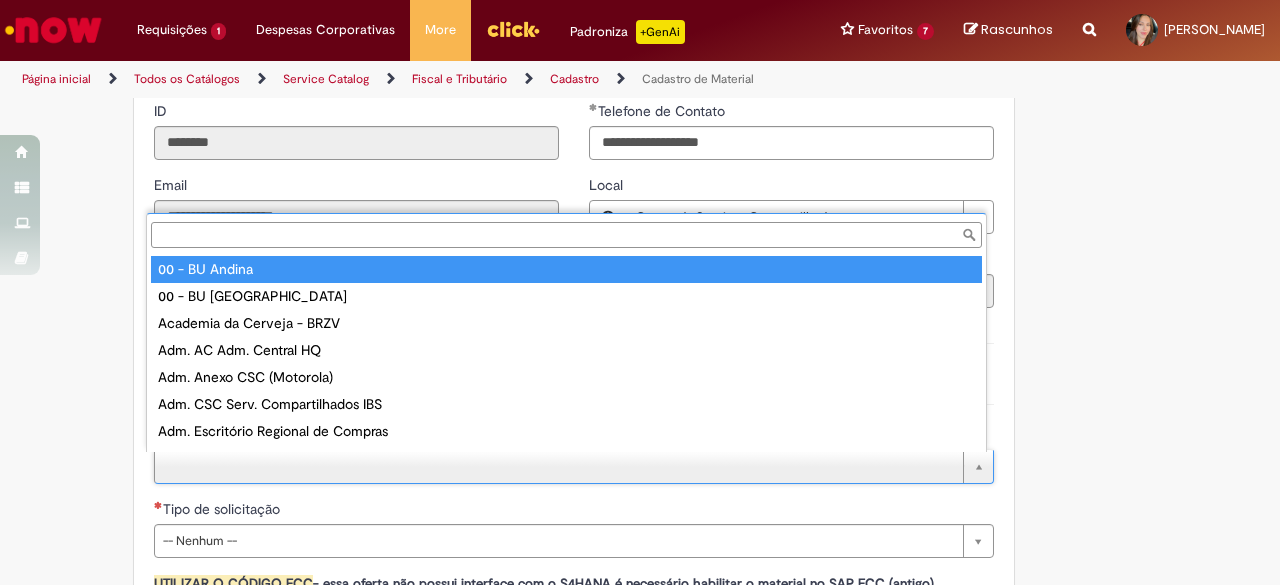 type on "*" 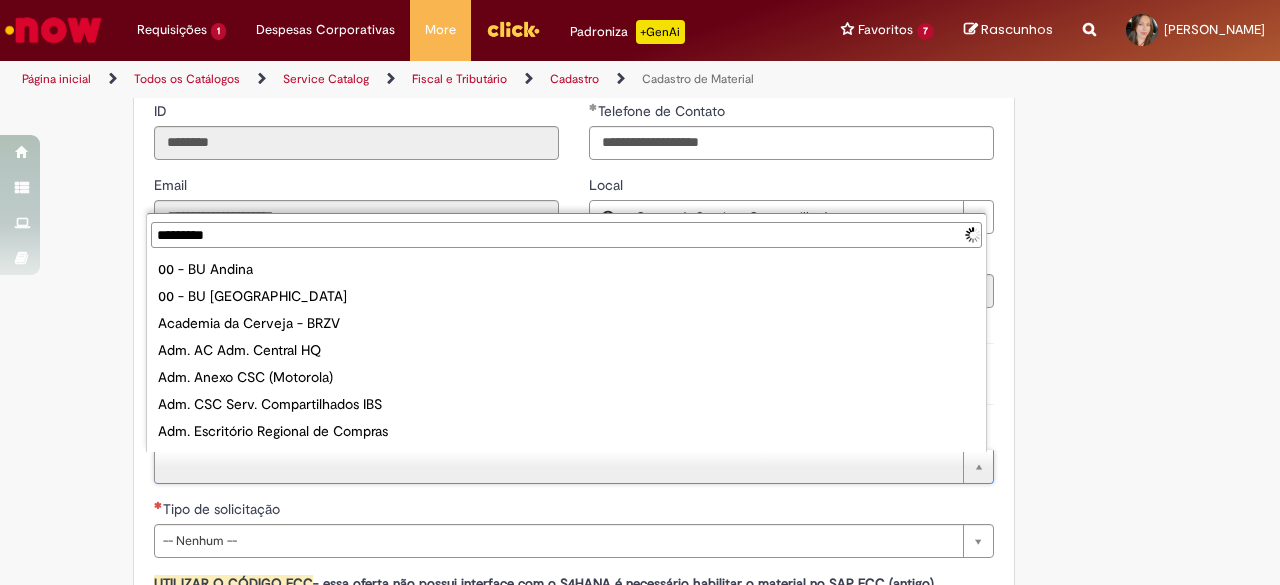 type on "**********" 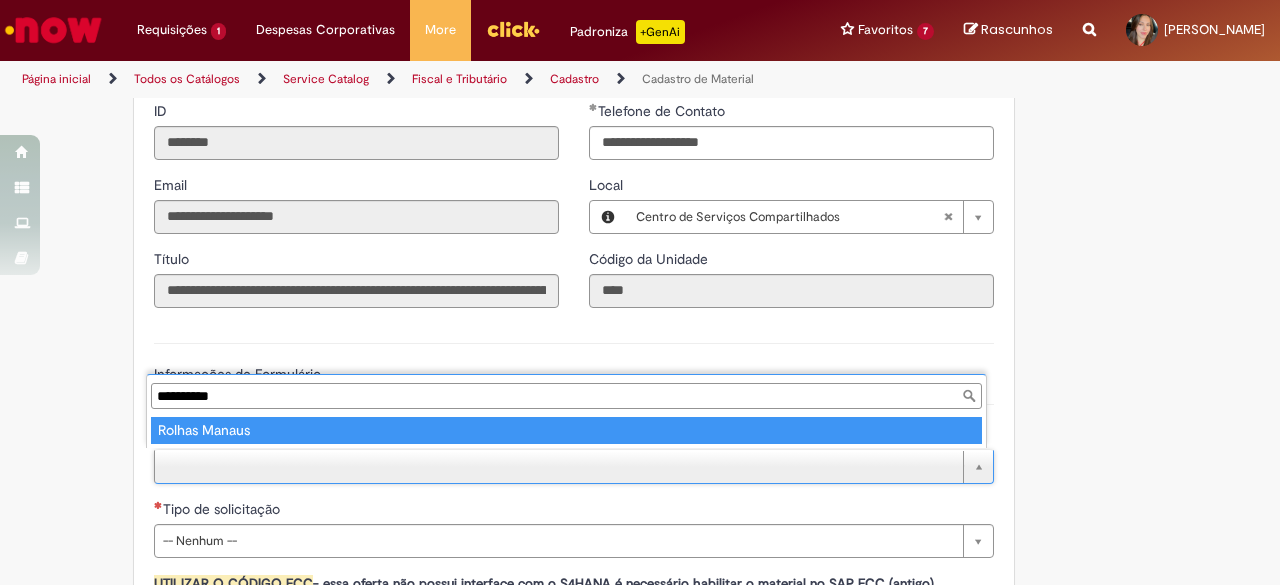 type on "**********" 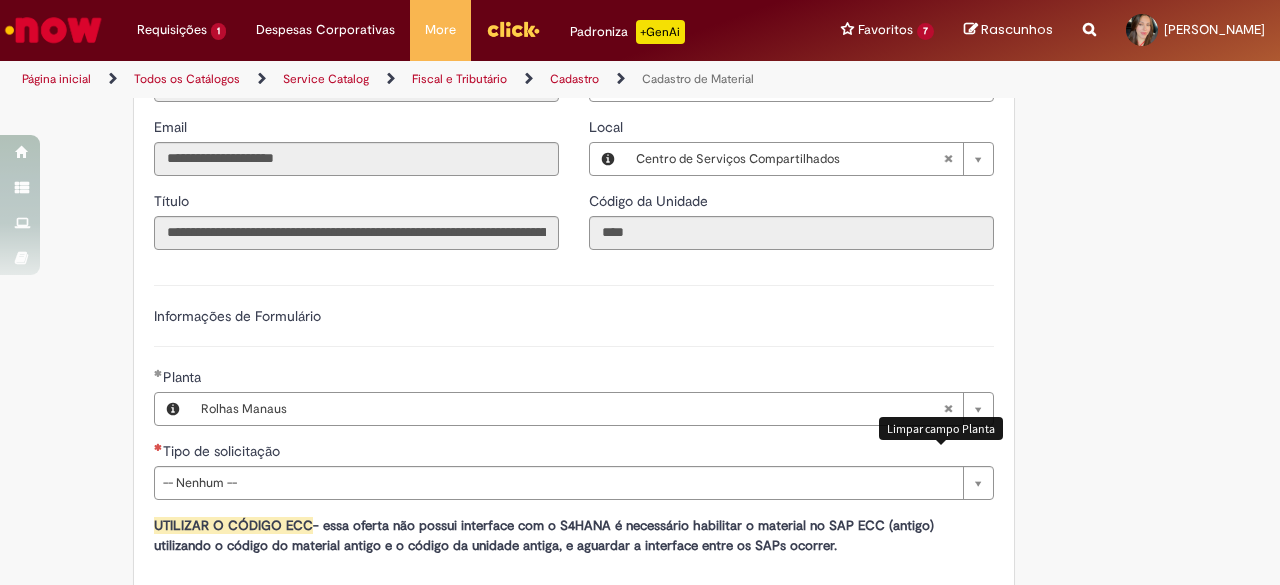 scroll, scrollTop: 1000, scrollLeft: 0, axis: vertical 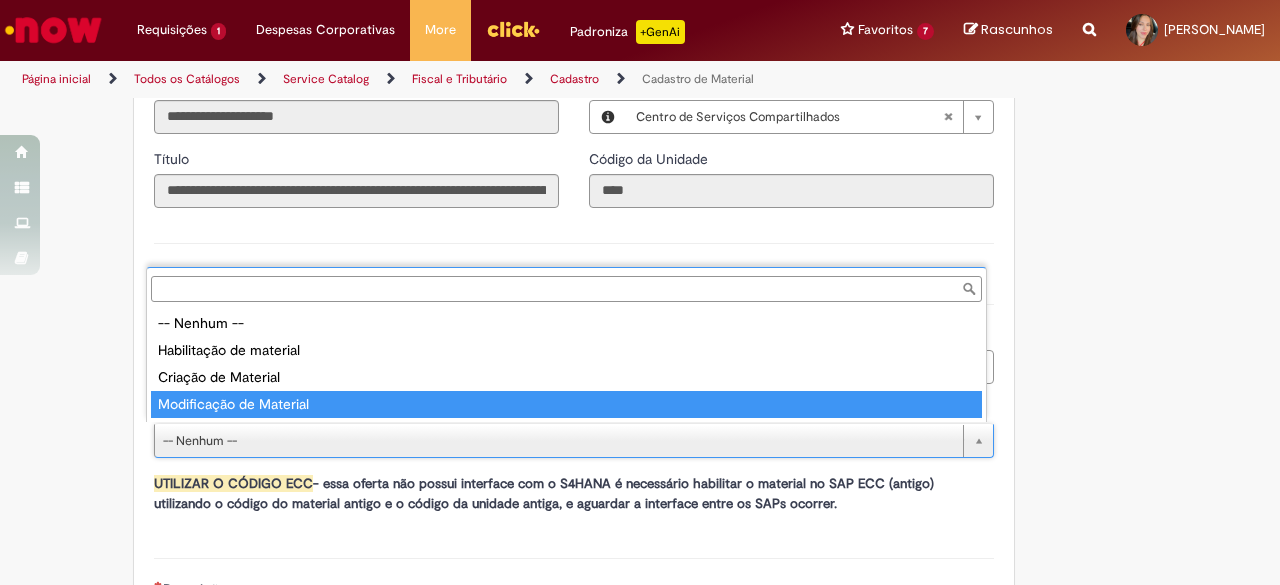 type on "**********" 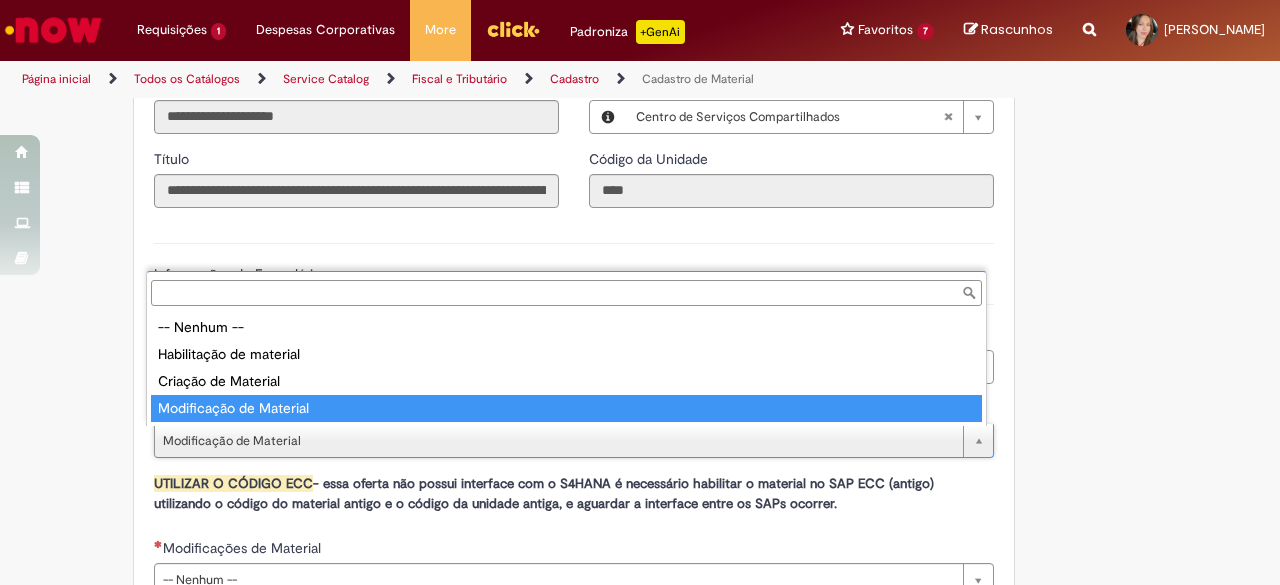 type on "**********" 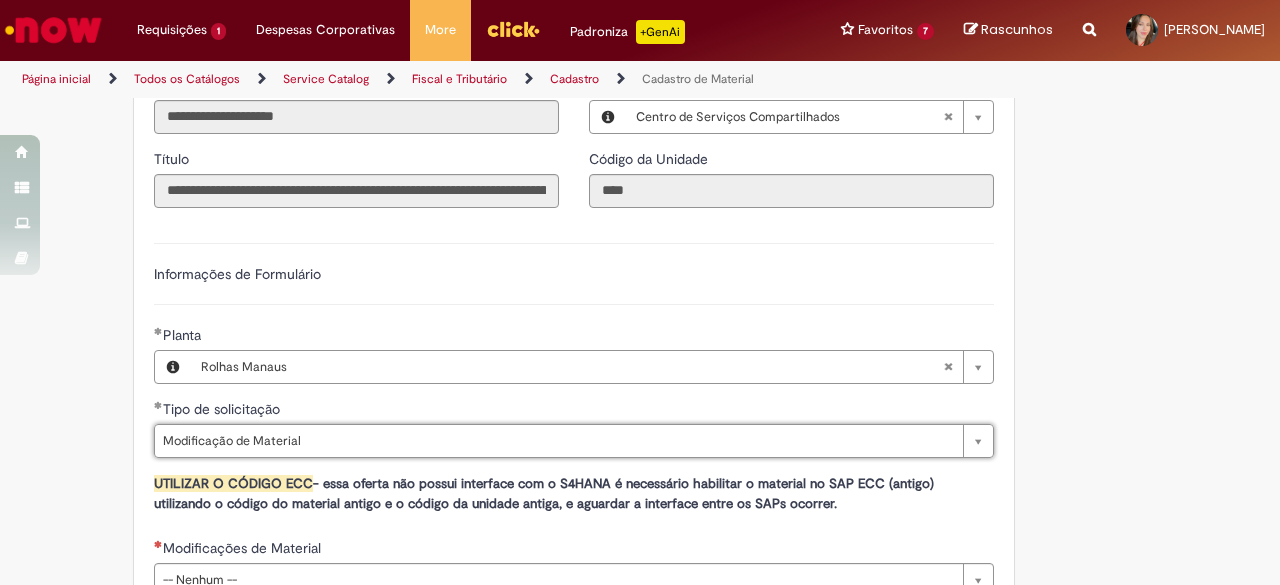 scroll, scrollTop: 0, scrollLeft: 149, axis: horizontal 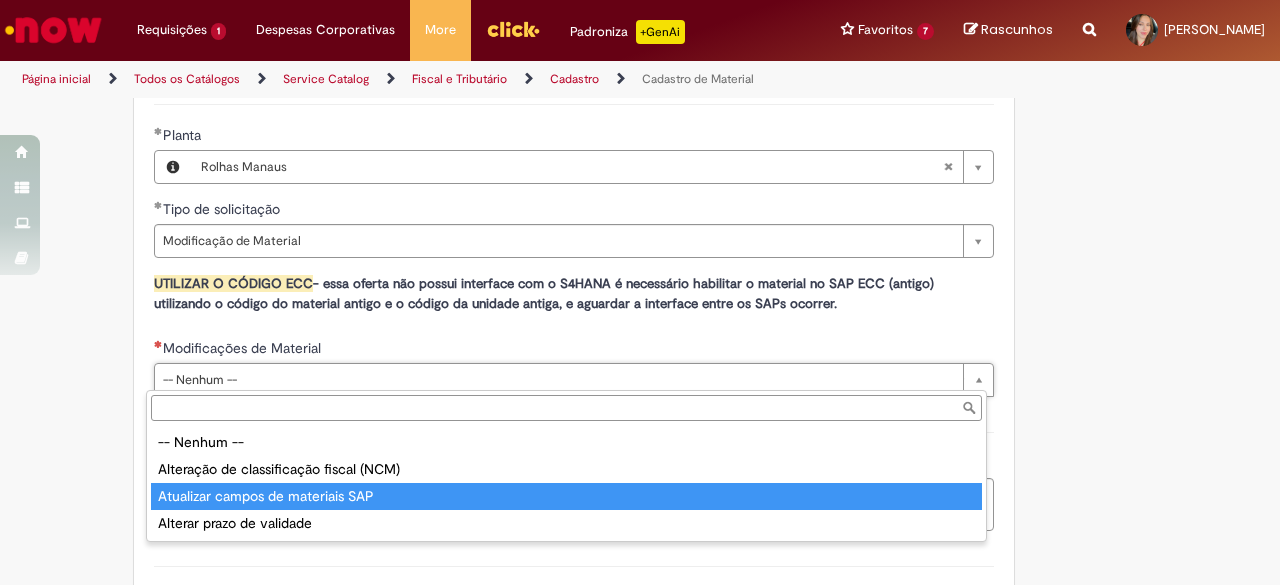 type on "**********" 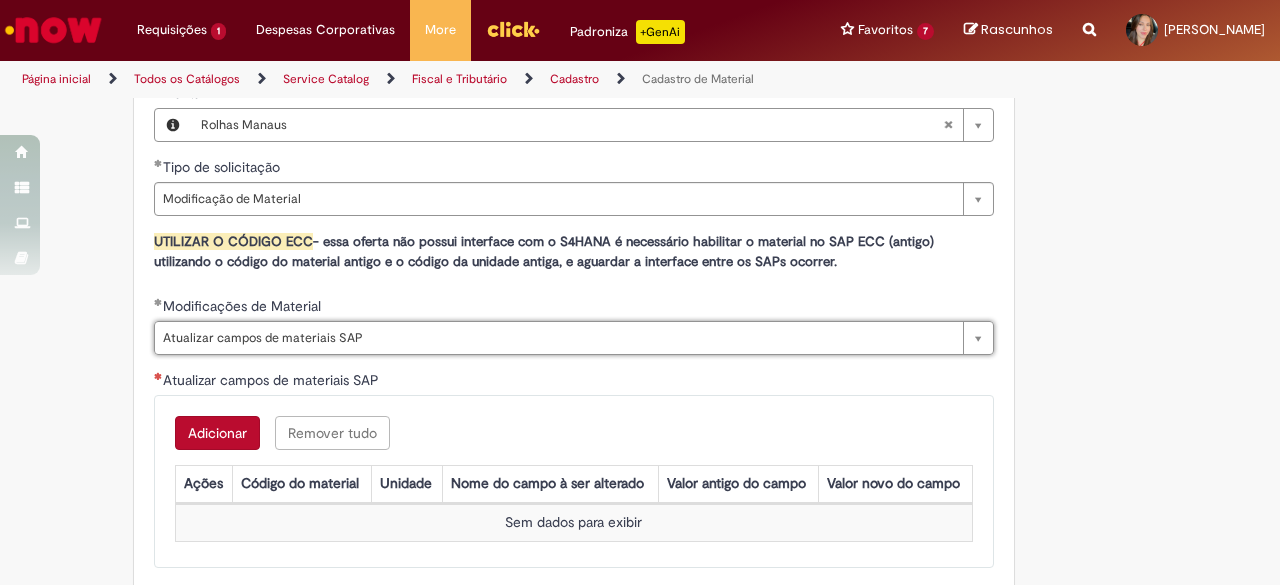 scroll, scrollTop: 1300, scrollLeft: 0, axis: vertical 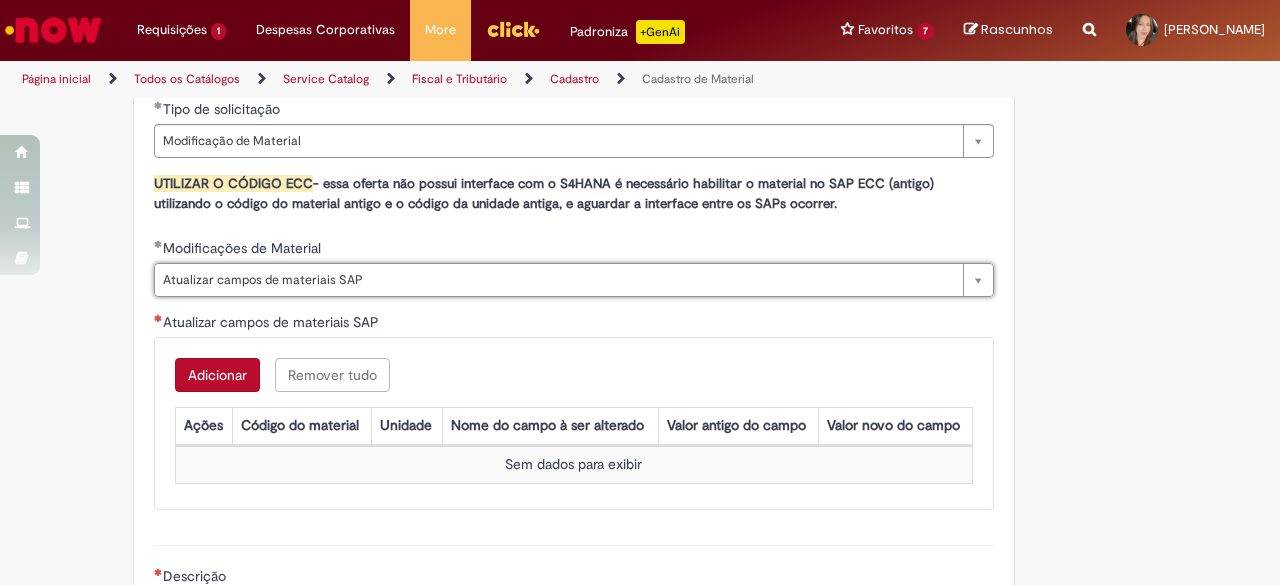 click on "**********" at bounding box center (574, 224) 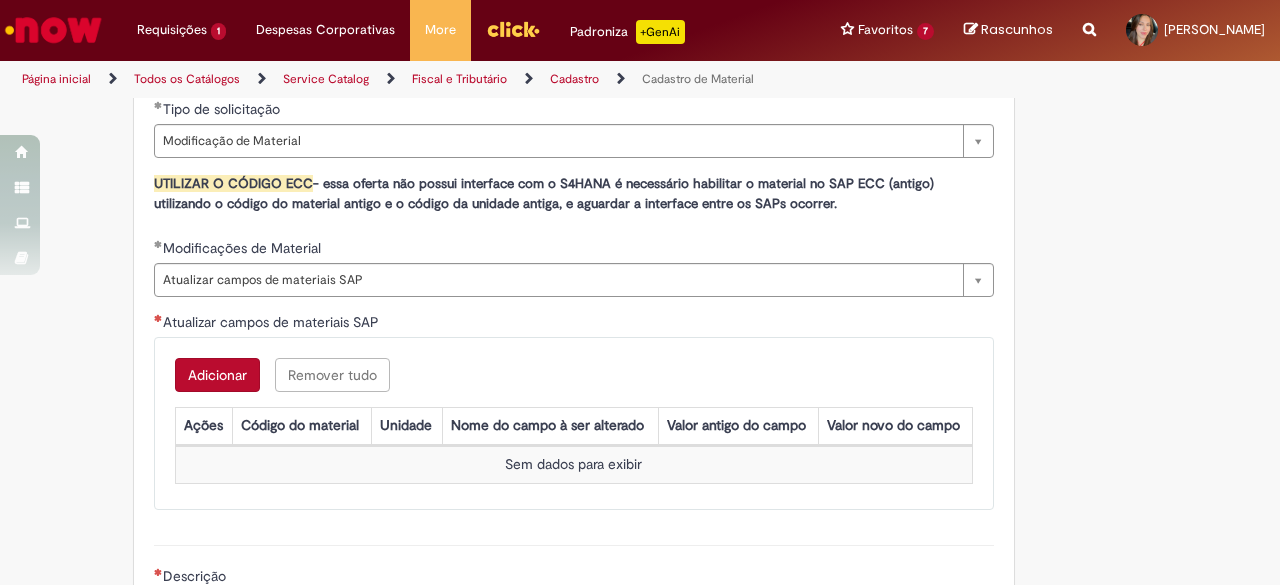 click on "Adicionar Remover tudo Atualizar campos de materiais SAP Ações Código do material Unidade Nome do campo à ser alterado Valor antigo do campo Valor novo do [GEOGRAPHIC_DATA] dados para exibir" at bounding box center [574, 423] 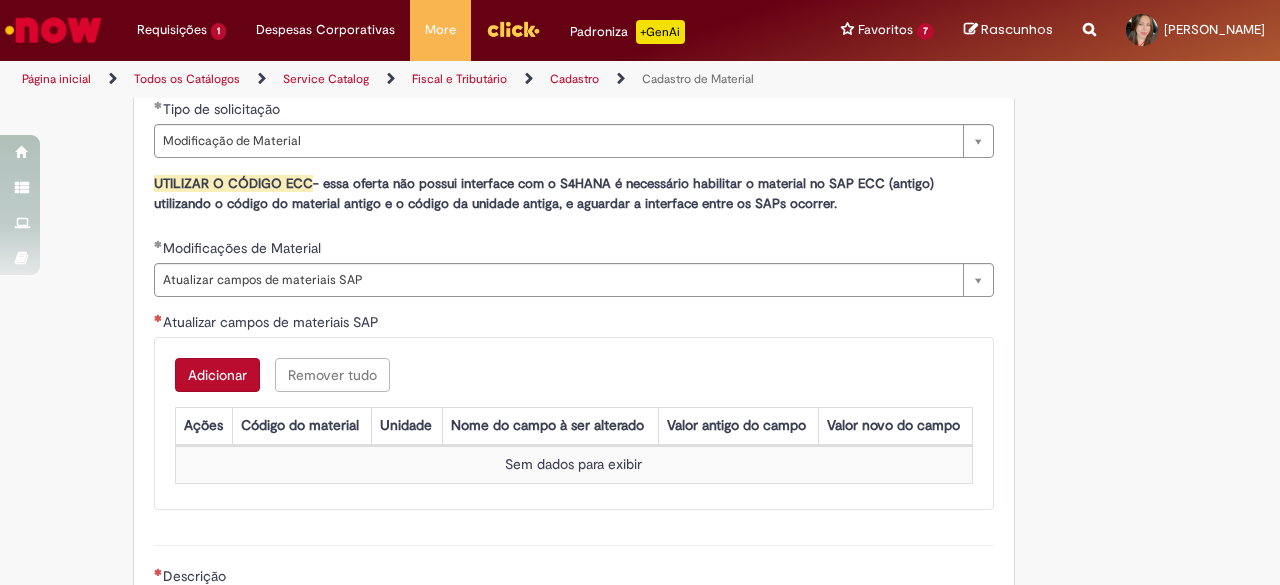 click on "Adicionar" at bounding box center [217, 375] 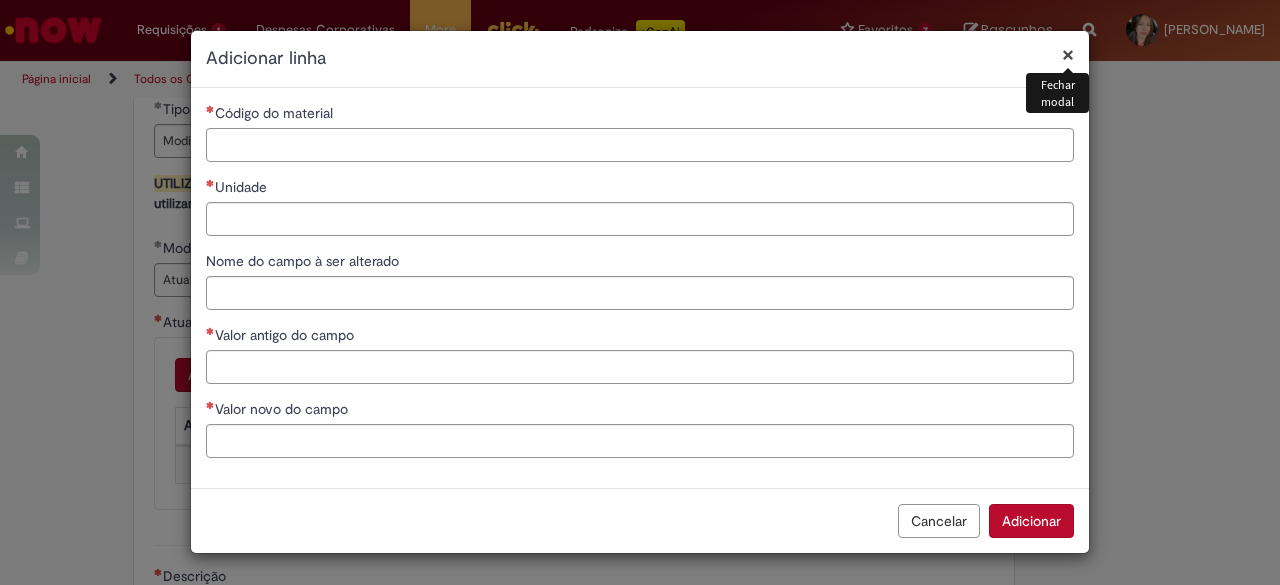 click on "Código do material" at bounding box center (640, 145) 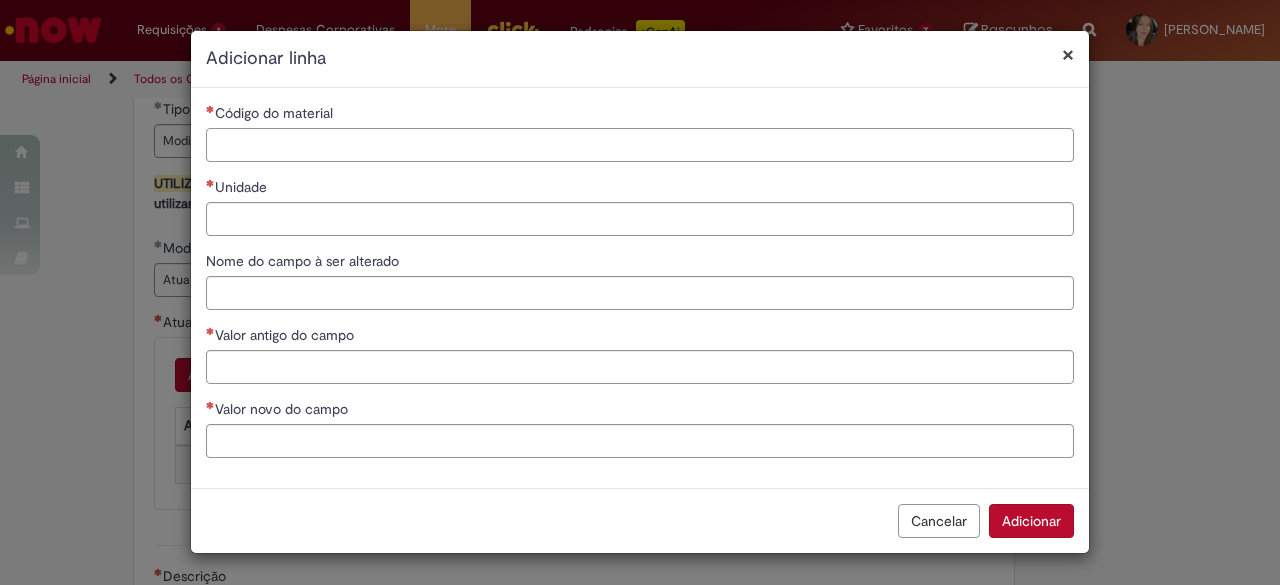 paste on "********" 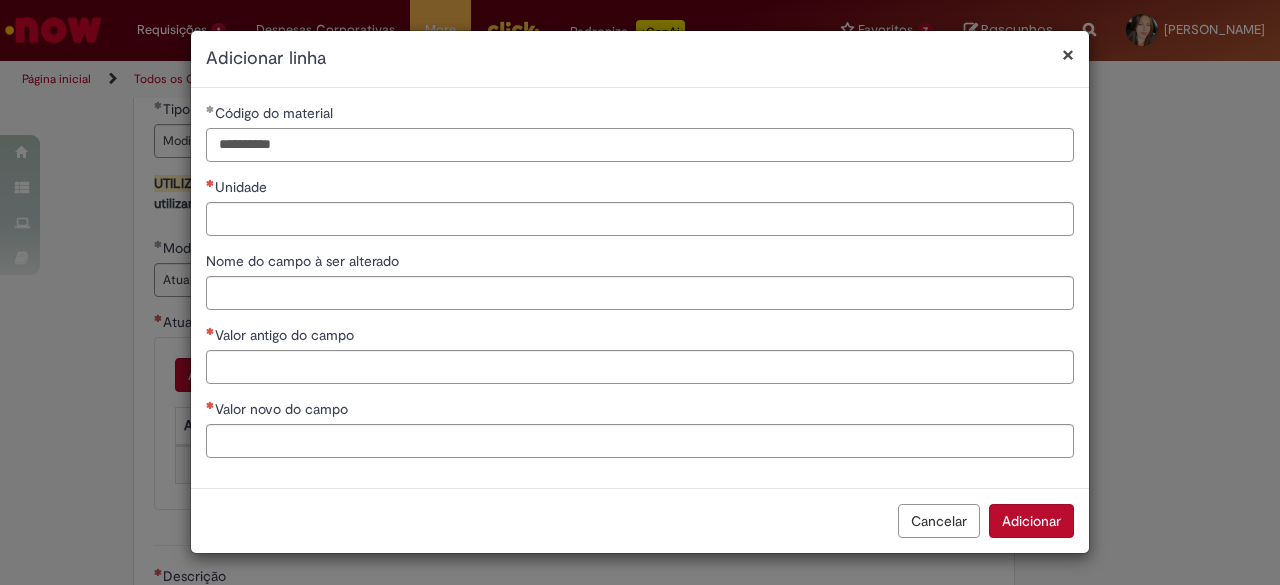 type on "********" 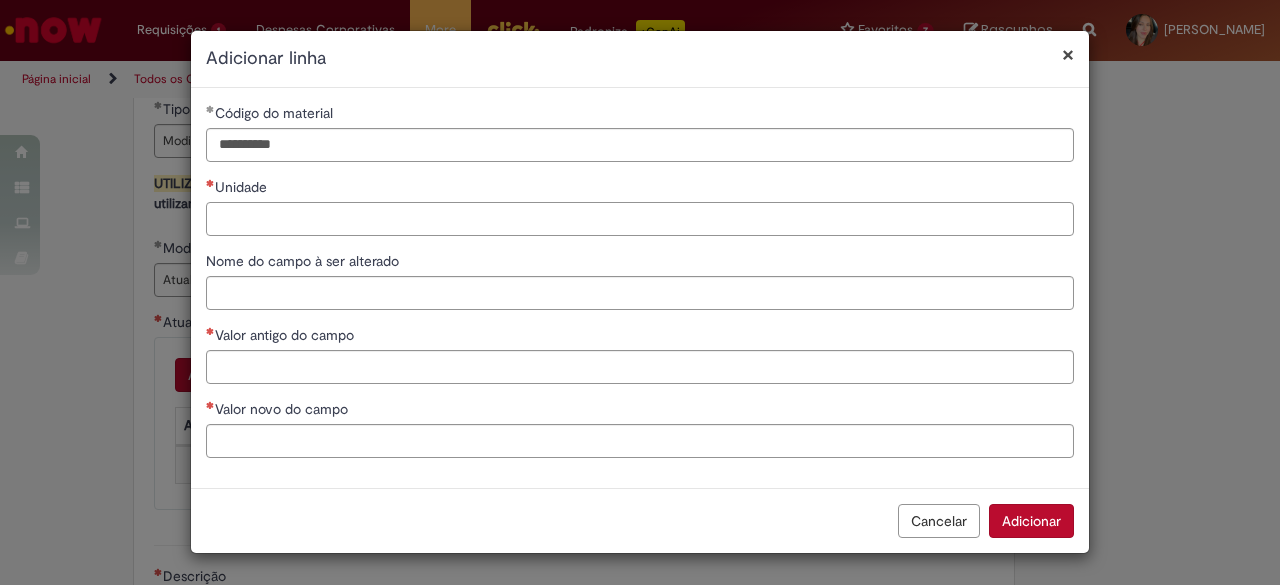 click on "Unidade" at bounding box center [640, 206] 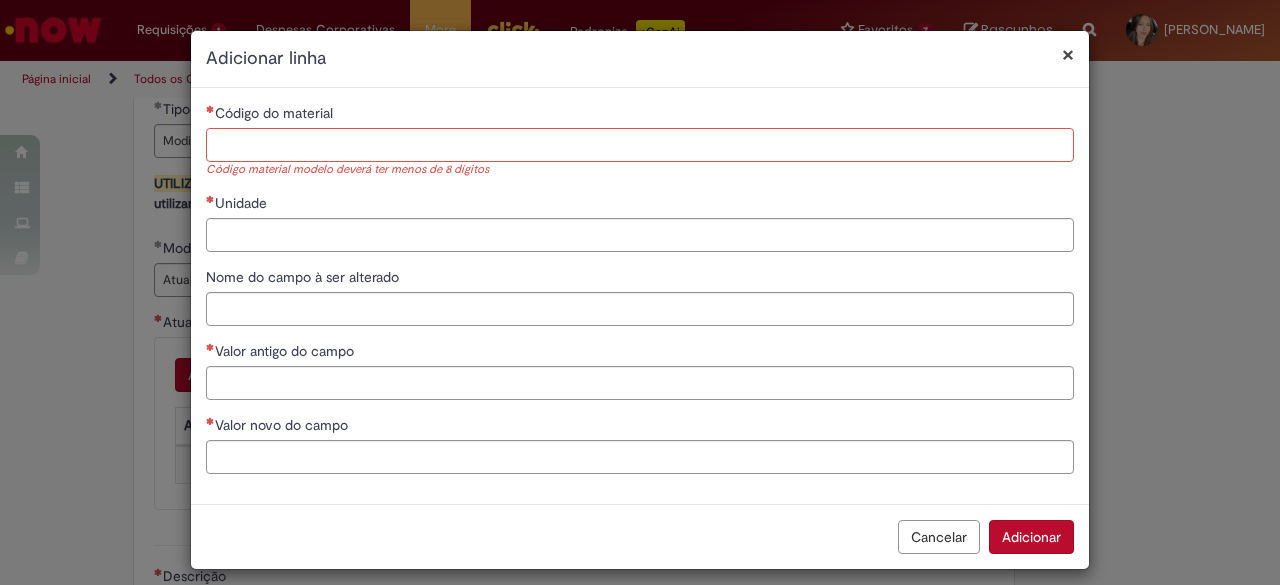 click on "Código do material" at bounding box center [640, 145] 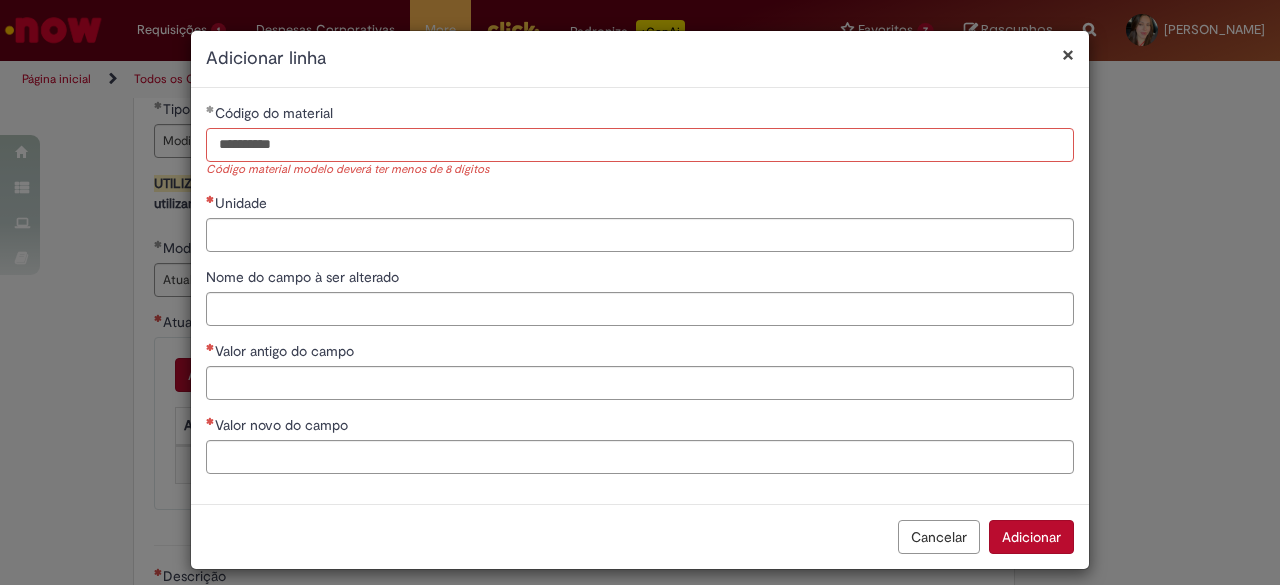 type on "********" 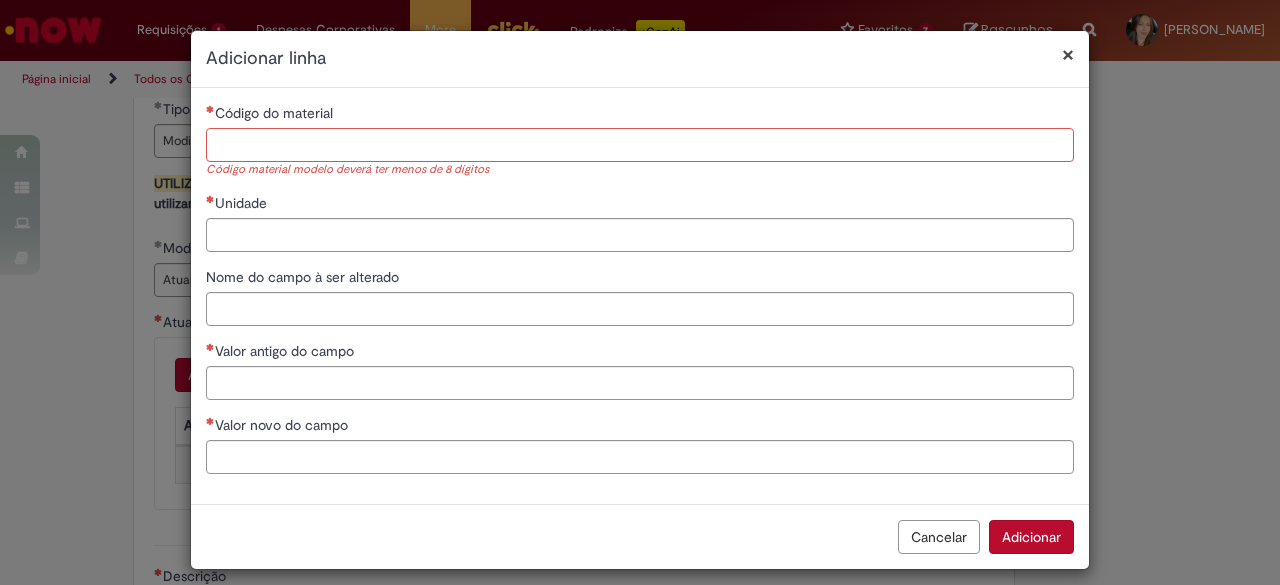 paste on "********" 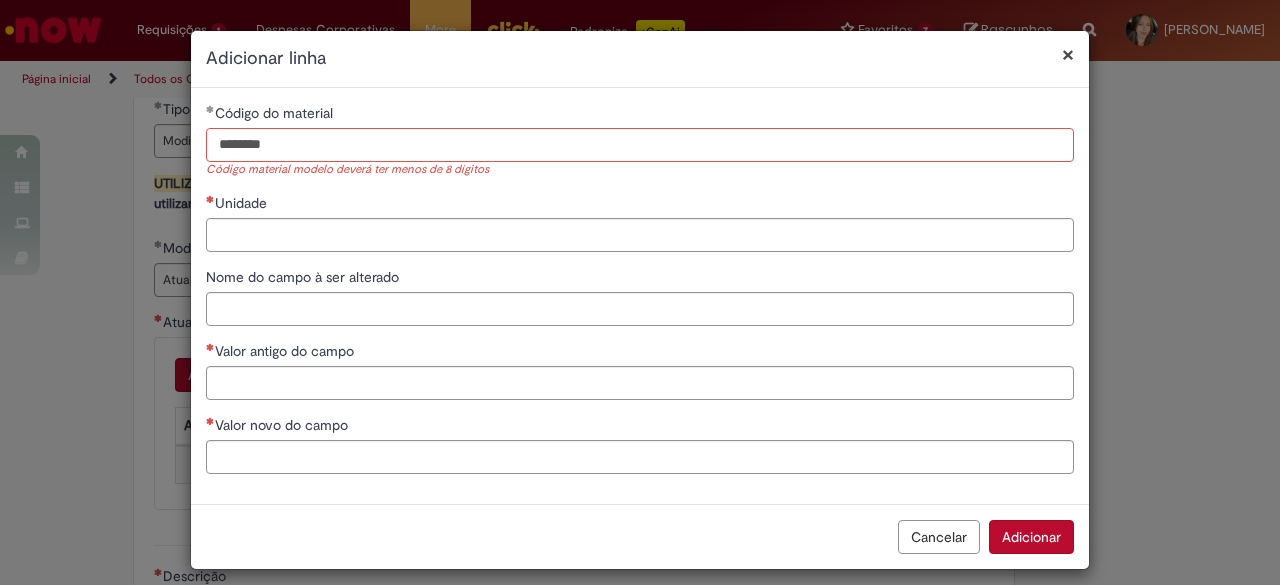 type on "********" 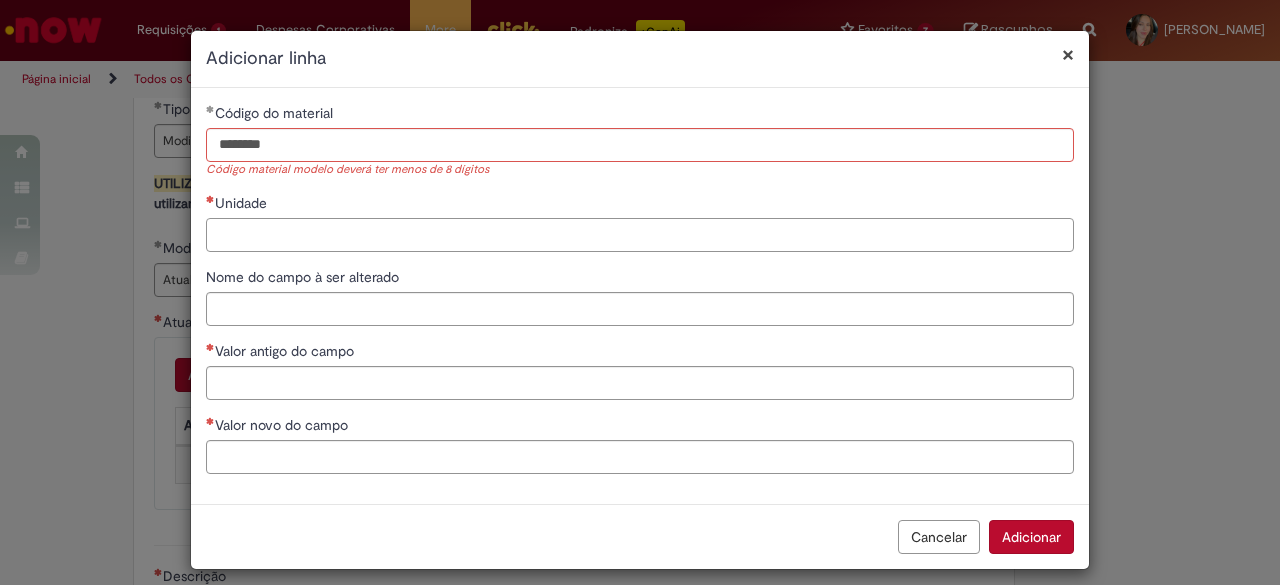 click on "Unidade" at bounding box center [640, 235] 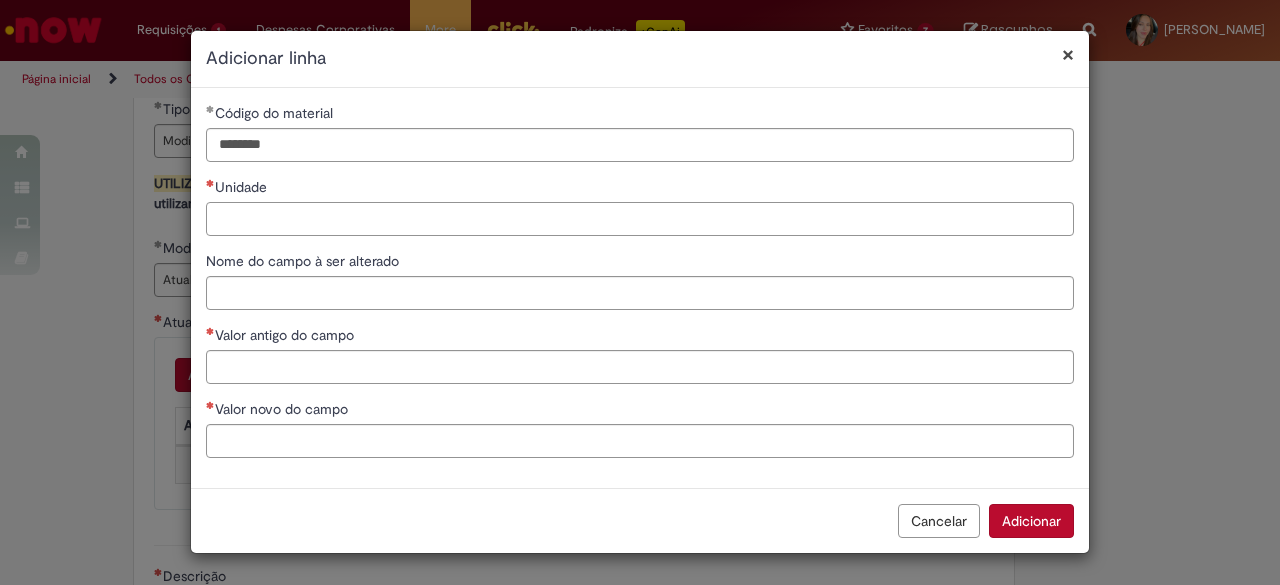 type on "*" 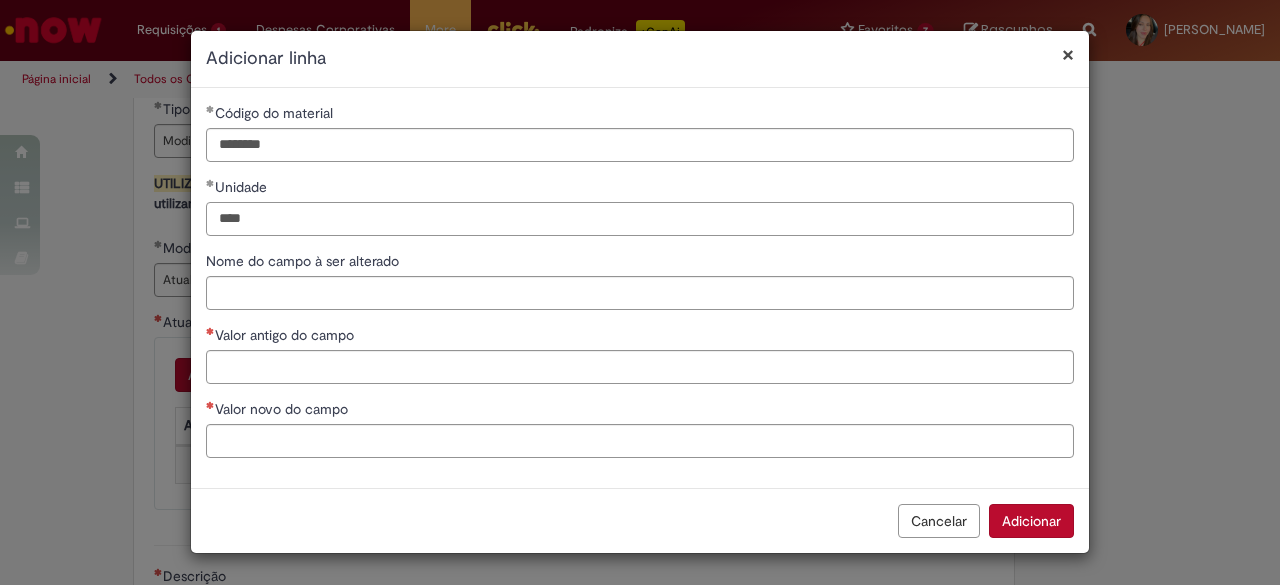 type on "****" 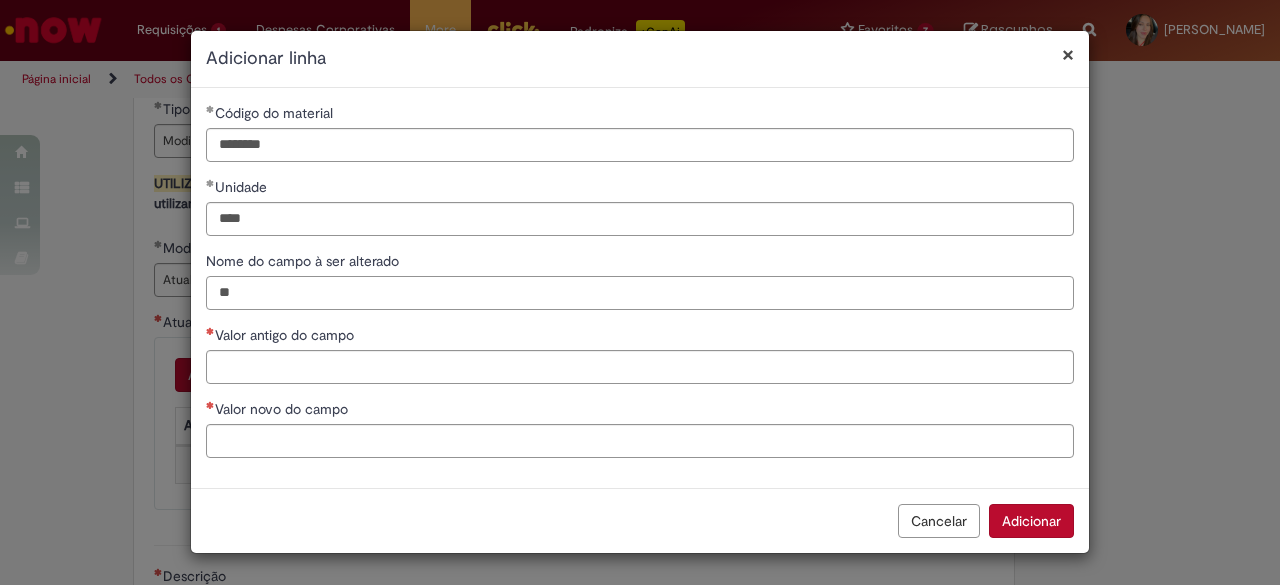 type on "*" 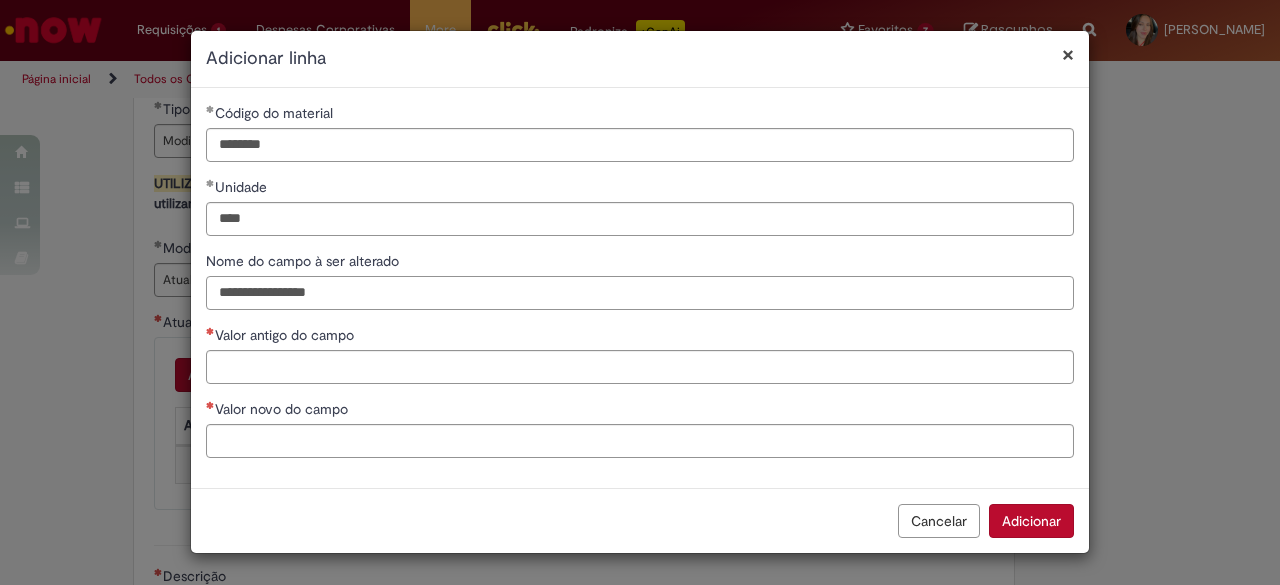 type on "**********" 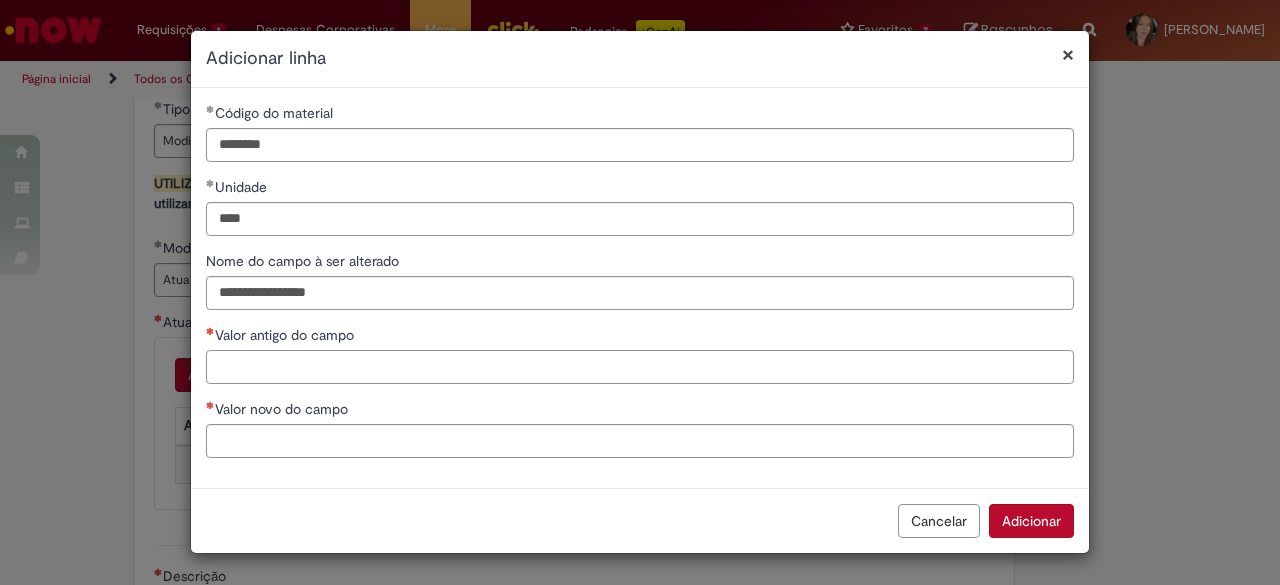 click on "Valor antigo do campo" at bounding box center [640, 367] 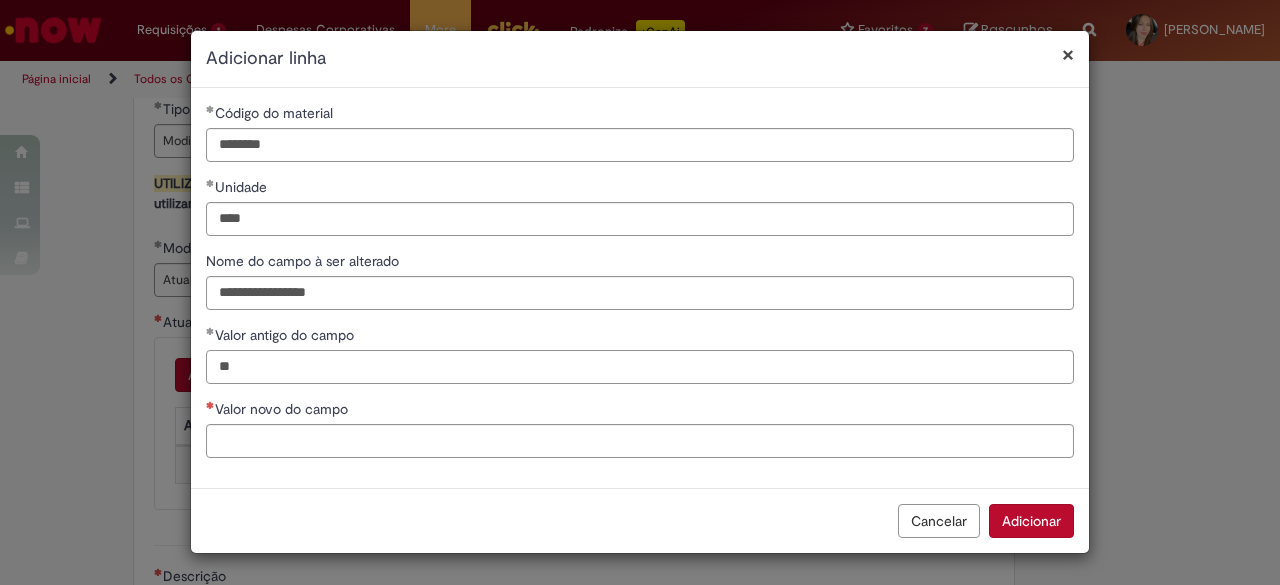 type on "**" 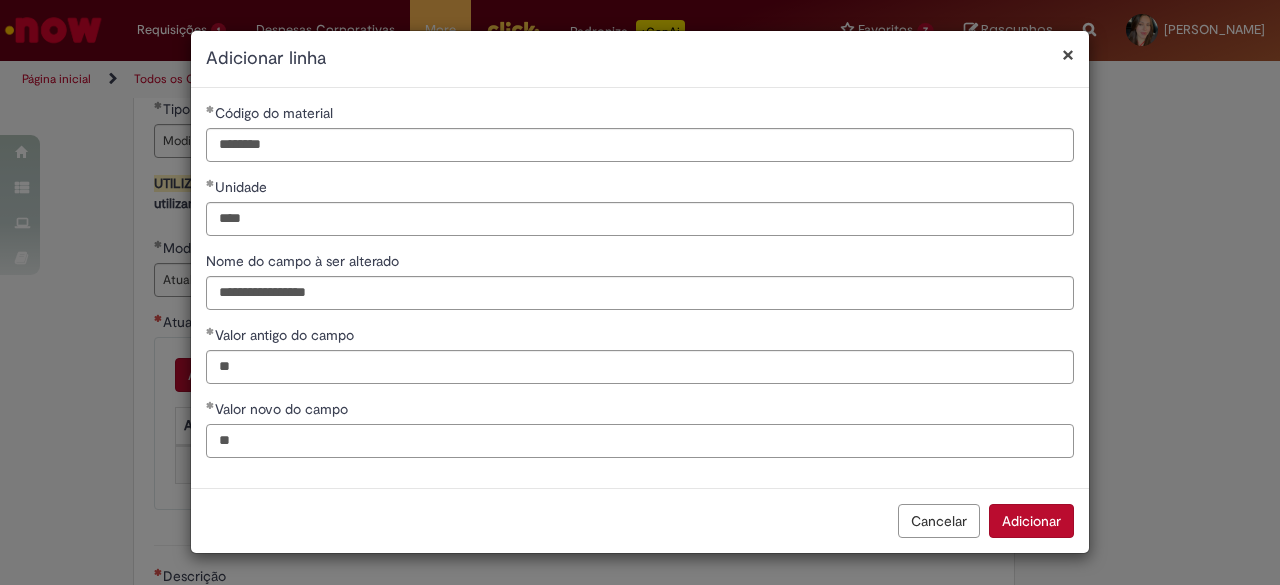 type on "**" 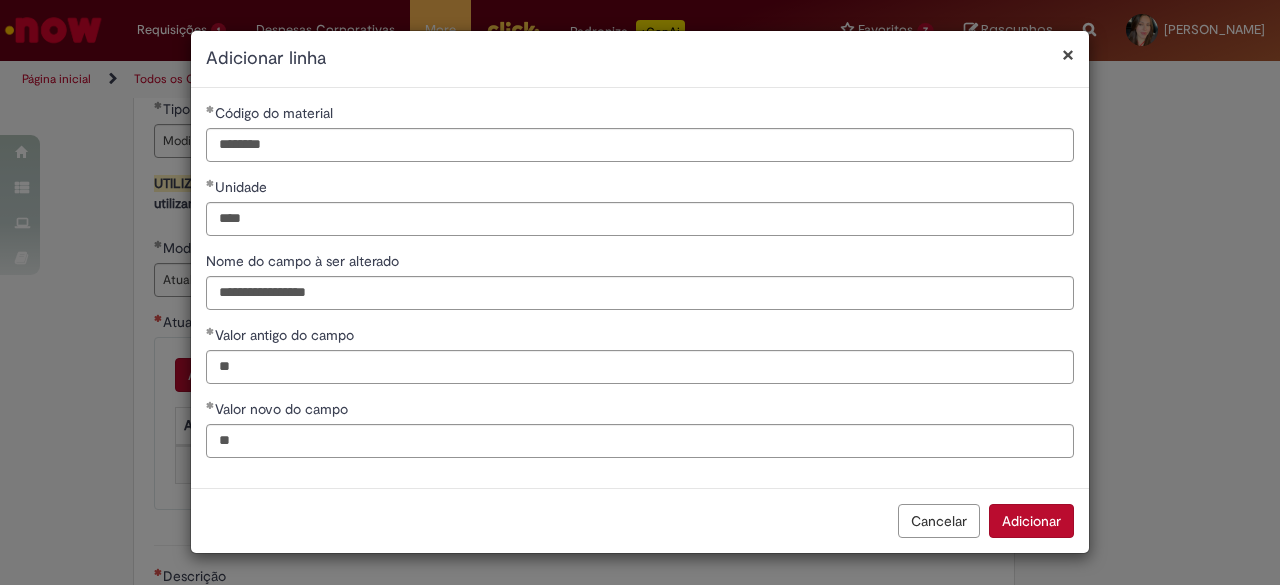 type 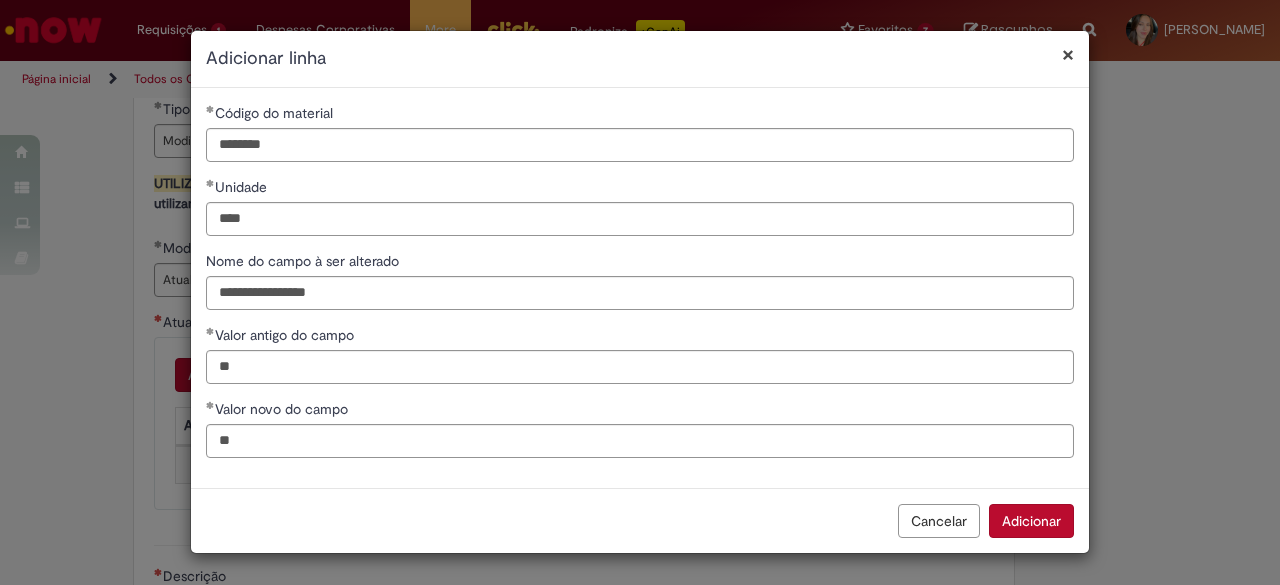 click on "Adicionar" at bounding box center (1031, 521) 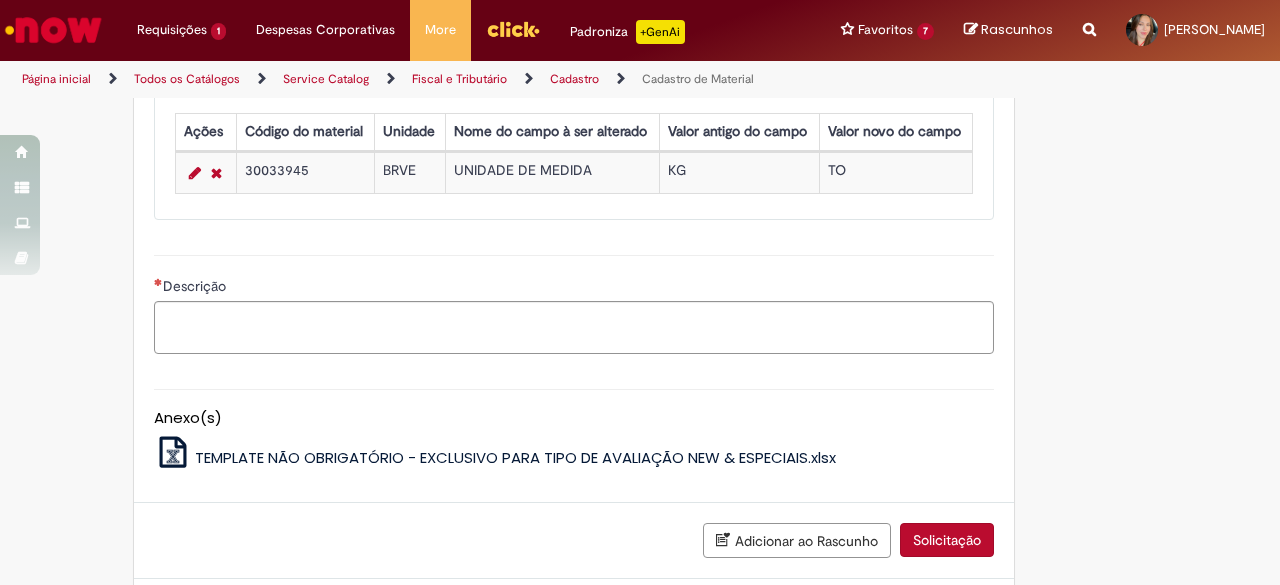 scroll, scrollTop: 1600, scrollLeft: 0, axis: vertical 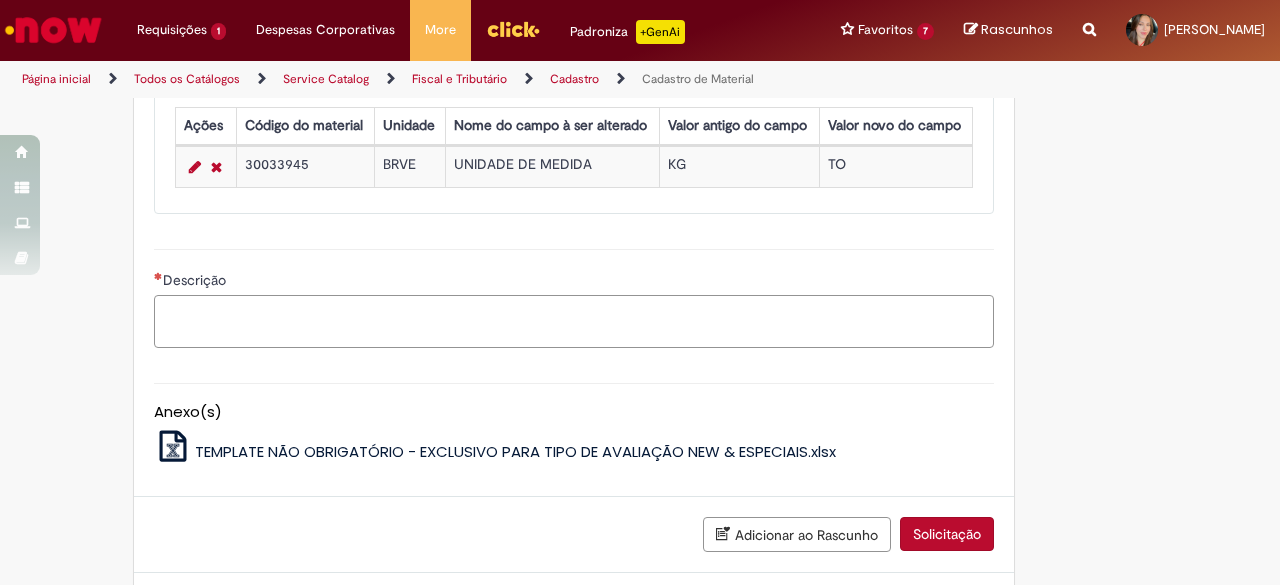 click on "Descrição" at bounding box center (574, 321) 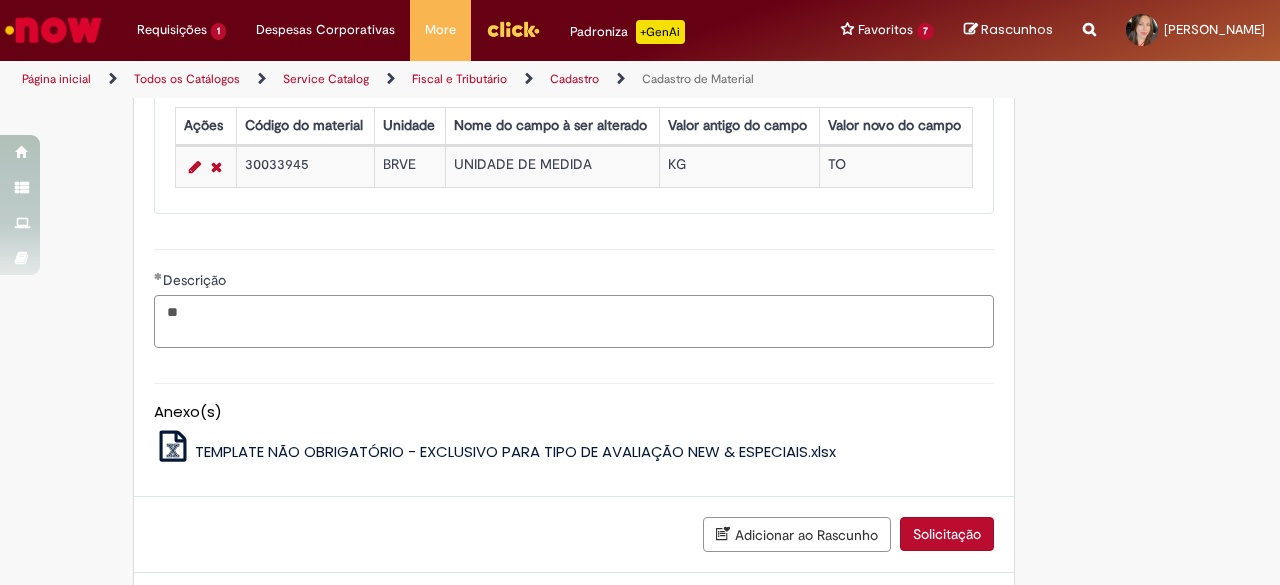 type on "*" 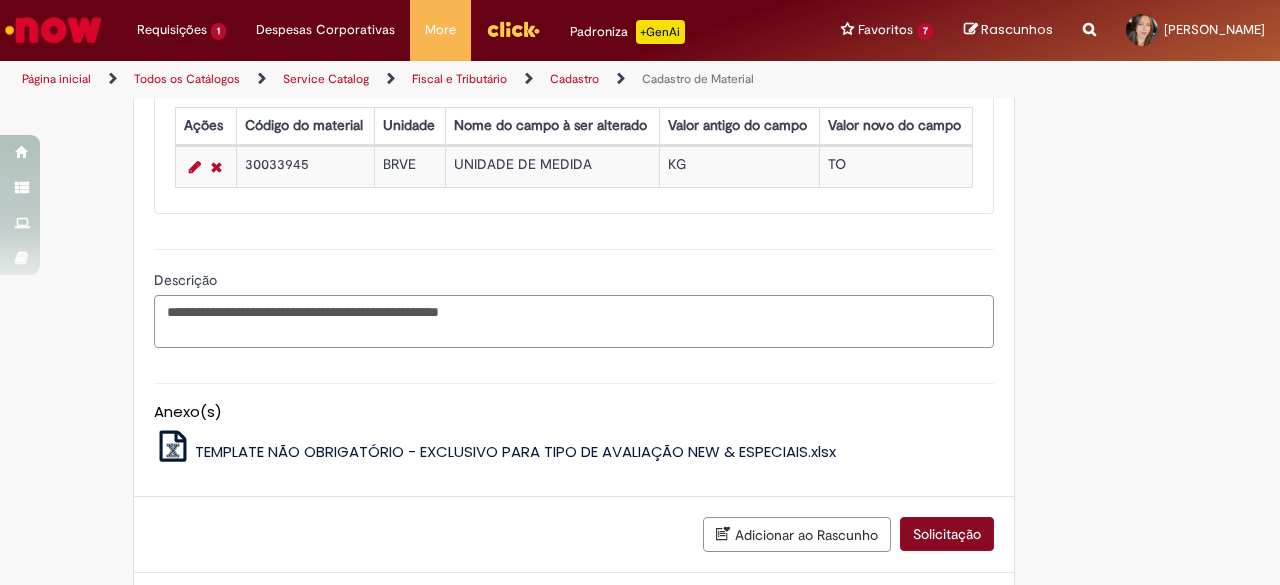 type on "**********" 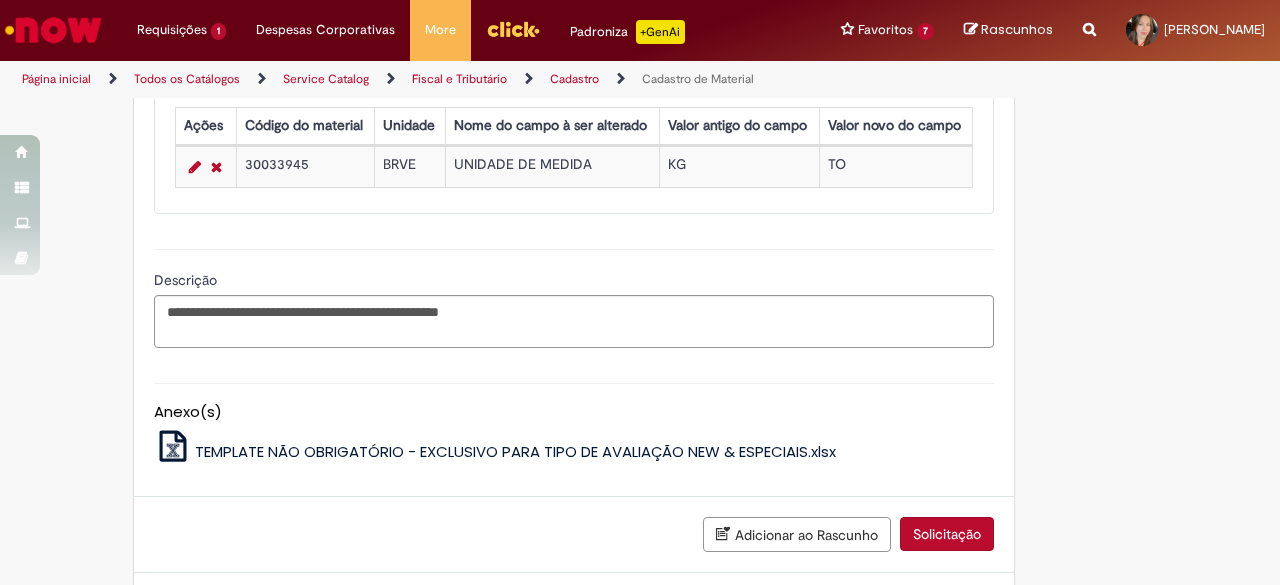 click on "Solicitação" at bounding box center (947, 534) 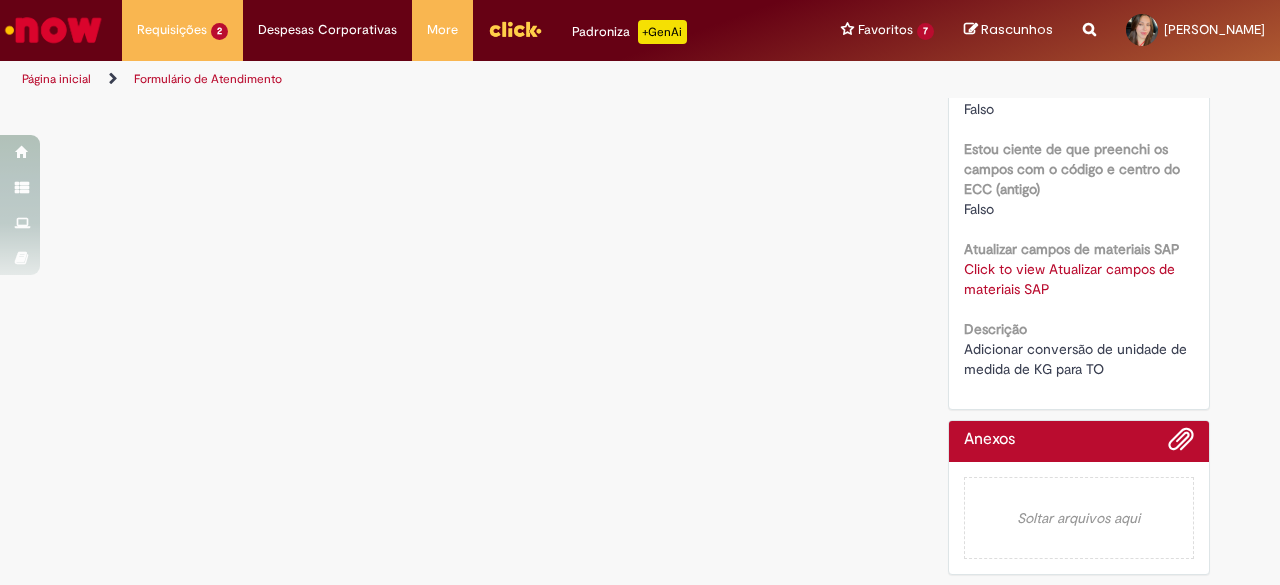 scroll, scrollTop: 0, scrollLeft: 0, axis: both 